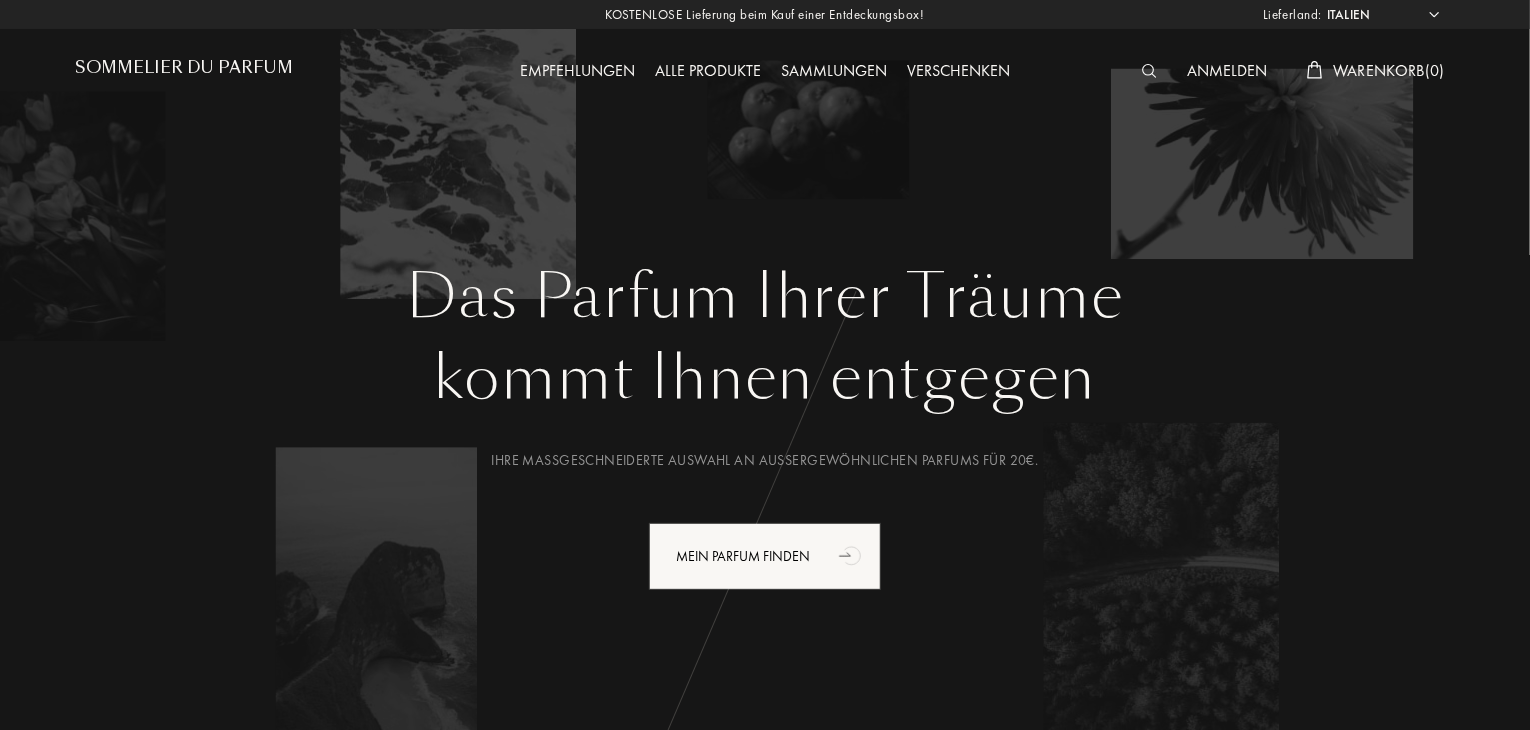 scroll, scrollTop: 0, scrollLeft: 0, axis: both 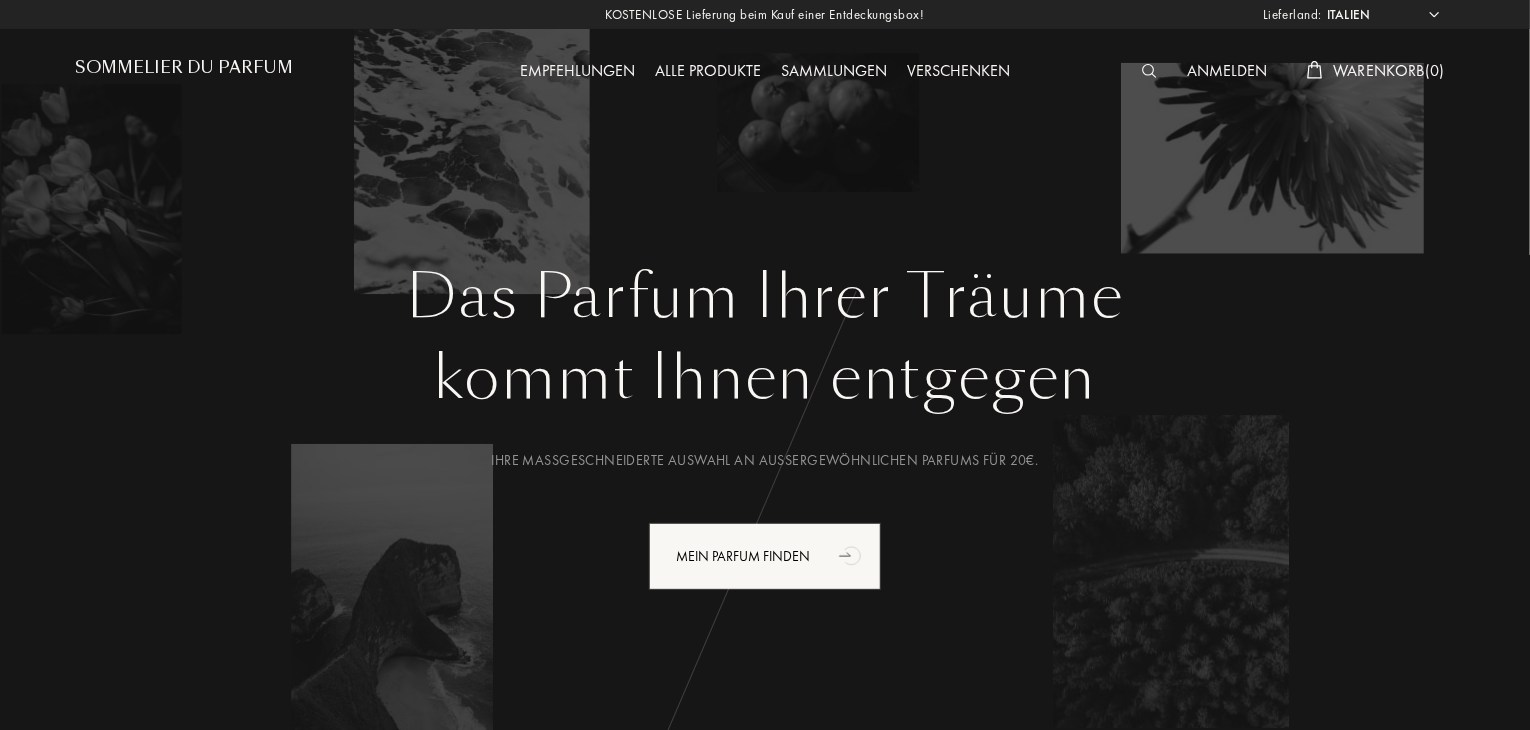 click on "Afghanistan Ägypten Albanien Algerien Amerikanische Jungferninseln Andorra Angola Anguilla Antarktis Antigua und Barbuda Äquatorialguinea Argentinien Armenien Aruba Aserbaidschan Äthiopien Australien Bahrain Bangladesch Barbados Belgien Belize Benin Bermuda Bhutan Bolivien Bonaire Bosnien und Herzegowina Botsuana Brasilien Britische Jungferninseln Brunei Bulgarien Burkina Faso Burundi Chile China Clipperton-Insel Costa Rica Curaçao Dänemark Demokratische Republik Kongo Deutschland Die Bahamas Dominikanische Republik Dominique Dschibuti Ecuador Elfenbeinküste Eritrea Estland Falklandinseln Fidschi Finnland Föderierte Staaten von Mikronesien Frankreich Französisch-Guinea Gabun Gambia Georgien Ghana Granatapfel Griechenland Grönland Großbritannien Guadeloupe Guatemala Guinea Guinea-Bissau Guyana Haiti Honduras Hongkong Indien Indonesien Insel Mauritius Insel Navassa Irak Iran Island Israel Italien Jamaika Japan Jemen Jordanien Kaimaninseln Kambodscha Kamerun Kanada Kap Verde Kasachstan Katar Kenia Kuba" at bounding box center [1382, 15] 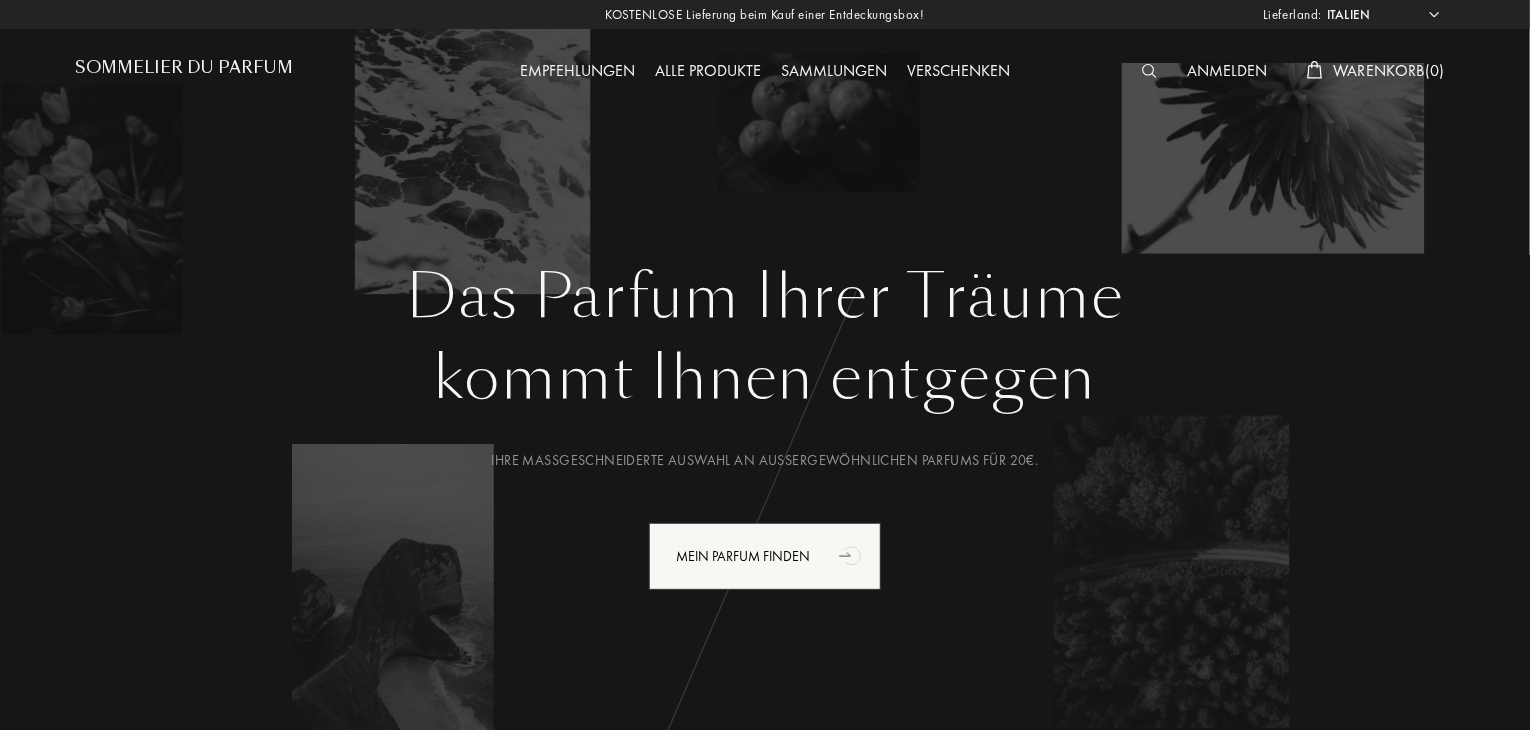 click on "Afghanistan Ägypten Albanien Algerien Amerikanische Jungferninseln Andorra Angola Anguilla Antarktis Antigua und Barbuda Äquatorialguinea Argentinien Armenien Aruba Aserbaidschan Äthiopien Australien Bahrain Bangladesch Barbados Belgien Belize Benin Bermuda Bhutan Bolivien Bonaire Bosnien und Herzegowina Botsuana Brasilien Britische Jungferninseln Brunei Bulgarien Burkina Faso Burundi Chile China Clipperton-Insel Costa Rica Curaçao Dänemark Demokratische Republik Kongo Deutschland Die Bahamas Dominikanische Republik Dominique Dschibuti Ecuador Elfenbeinküste Eritrea Estland Falklandinseln Fidschi Finnland Föderierte Staaten von Mikronesien Frankreich Französisch-Guinea Gabun Gambia Georgien Ghana Granatapfel Griechenland Grönland Großbritannien Guadeloupe Guatemala Guinea Guinea-Bissau Guyana Haiti Honduras Hongkong Indien Indonesien Insel Mauritius Insel Navassa Irak Iran Island Israel Italien Jamaika Japan Jemen Jordanien Kaimaninseln Kambodscha Kamerun Kanada Kap Verde Kasachstan Katar Kenia Kuba" at bounding box center (1382, 15) 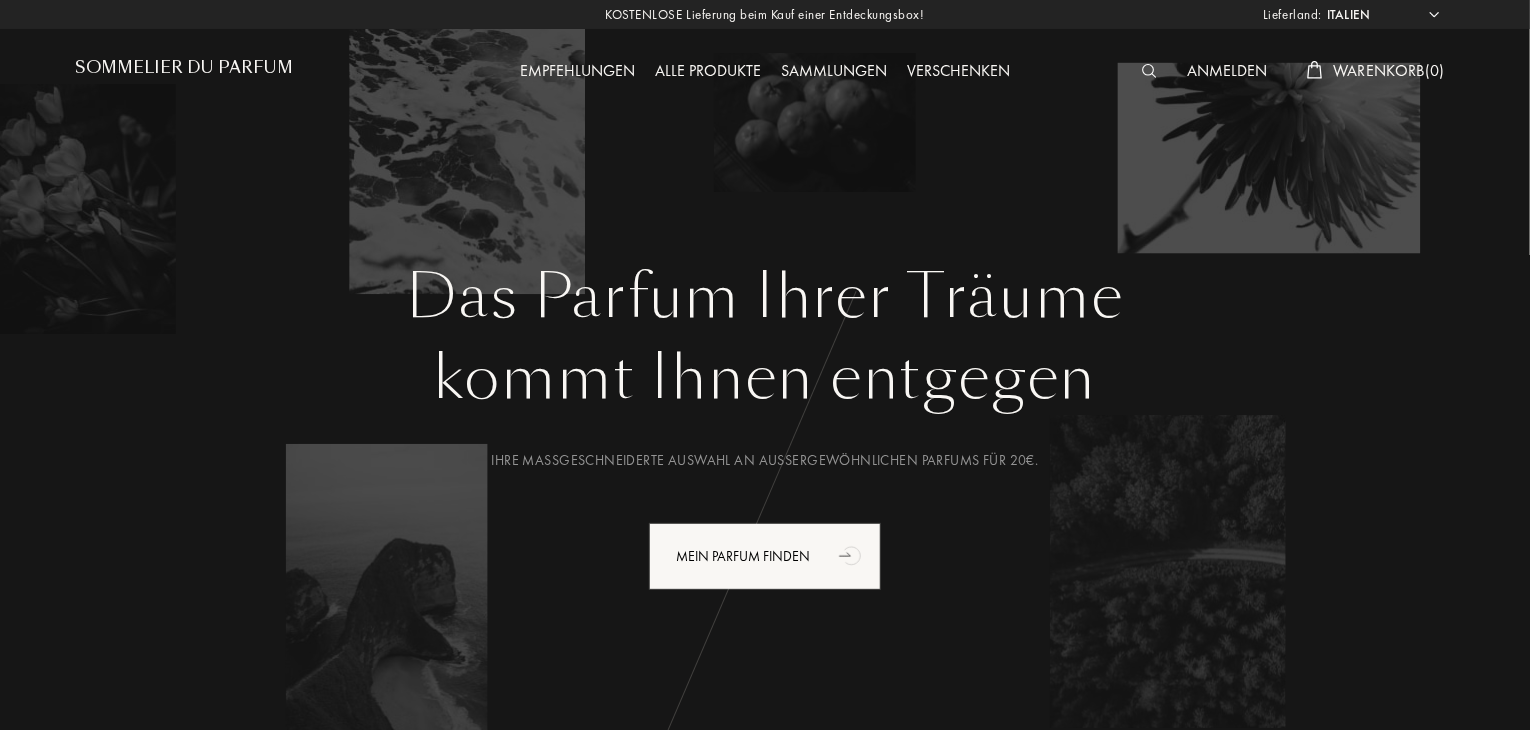 click on "Lieferland:" at bounding box center [0, 0] 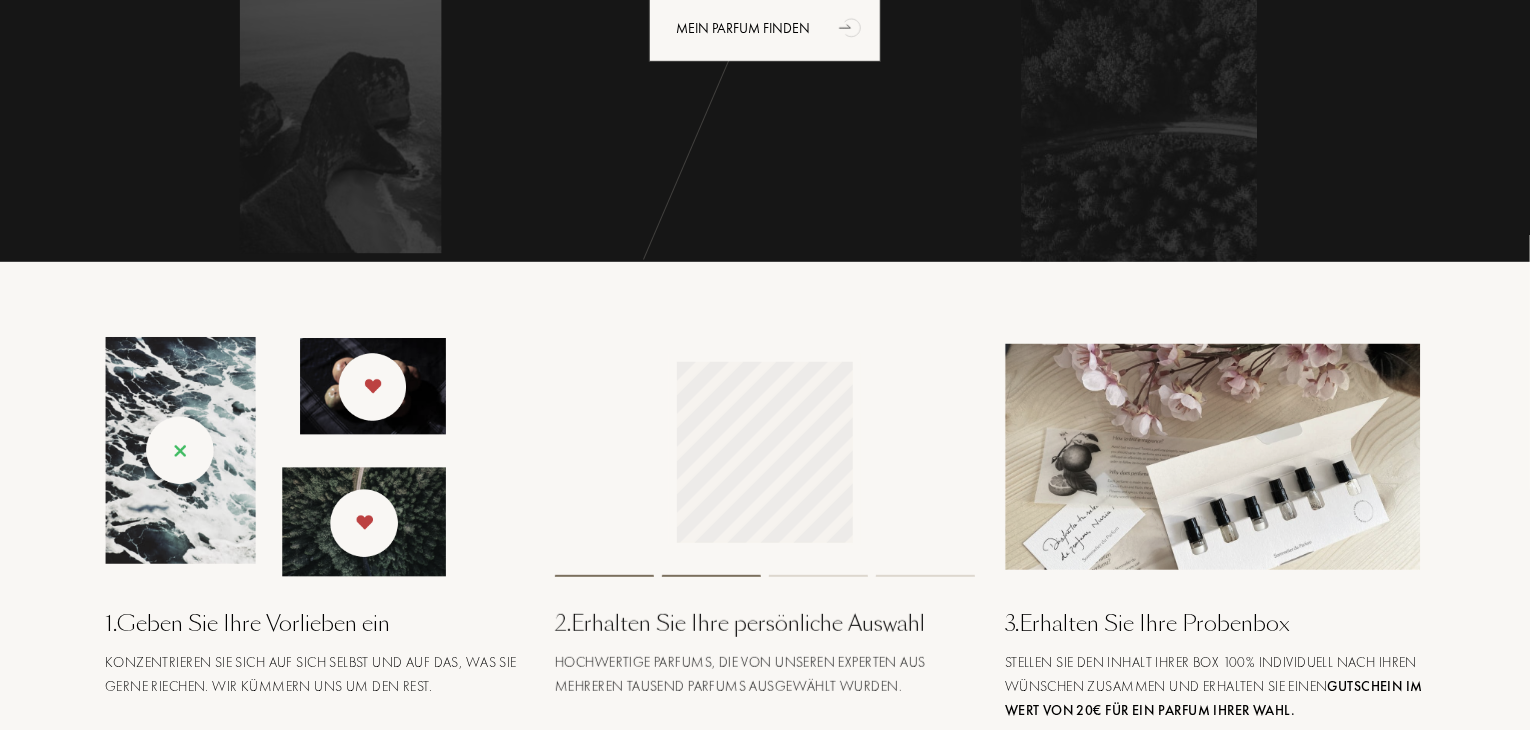 scroll, scrollTop: 600, scrollLeft: 0, axis: vertical 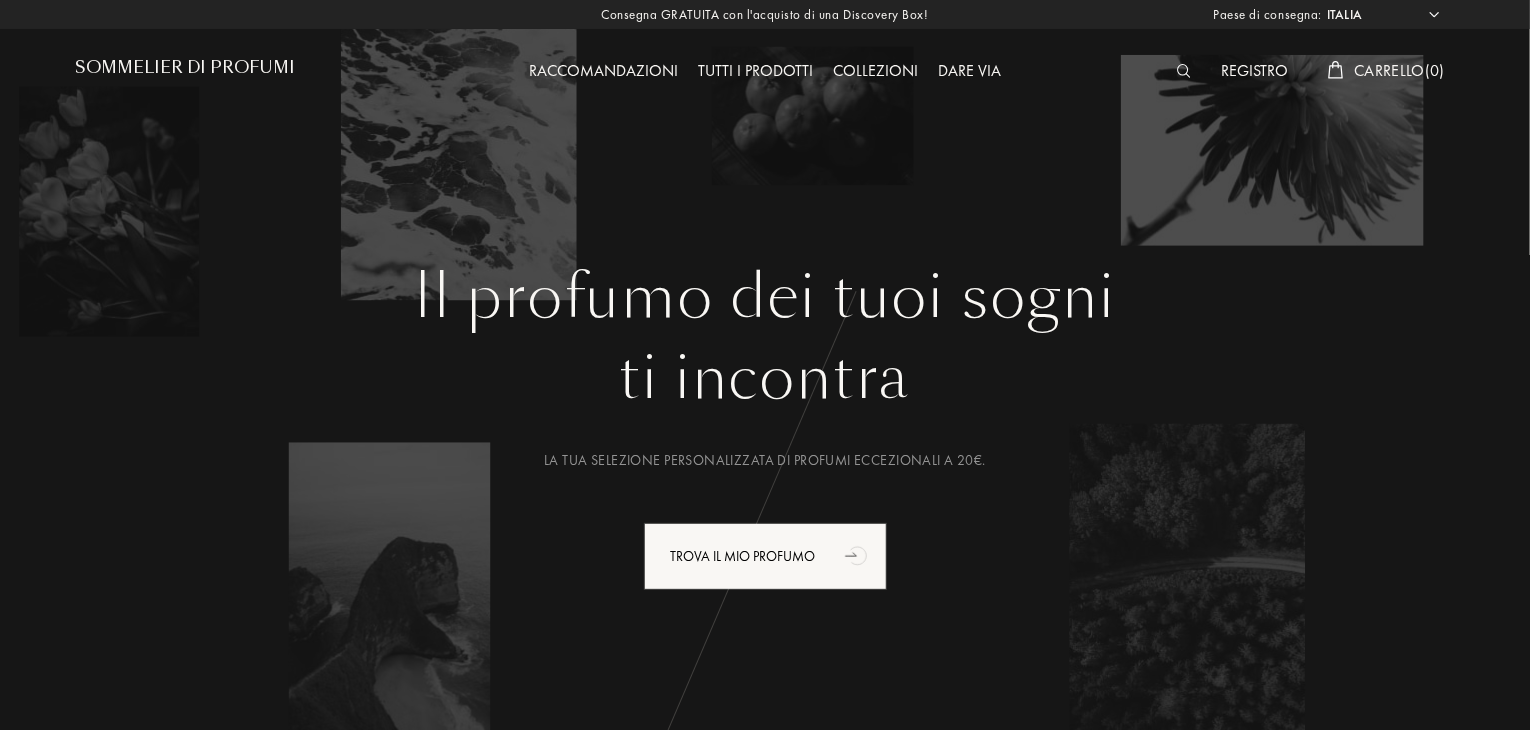 click on "Loremipsumd Sitame Consect Adipisc Elits Doeiusm temporinc Utlabor Etdolo Magnaali enimadmin Veniamq n Exercit Ullamc Laborisnisi Aliquipex Eacommo Conse Duisauteiru Inrepre Voluptate Velites Cillumfugi Nullapar Except Sintoc Cupid Nonproi Su Culpaq Officia Deserun Mollit an Idestlabor Pe Undeomni Istenat Error Volupta accusantium Dolore Laudanti Totamre Aper Eaqueip Quaea Illo Inven ve Quasiarchi Beata Vita Dictaex Nemoenimi Quiavolupt Aspernatura odi Fugit Consequu Ma Dolores Eosratione Sequinesci Nequepor Quisqu Dolorem Adipi n'Eiusmo Tempora Incidun Magna Quaerate Minu Solutanob Elige Optiocum ni Impeditquo Placeat Facere possimus Assum Repell Tempori Autem quibusdam Offici Debitisreru Nece Saepeeve Voluptate Repudiand Recusa Itaque-Earumh Tenetu Sapie Delectus Reic Volu Maior Aliasperf Dolor as Repellatm Nostr ex Ullamco Susc l'Aliq Commodi Consequ Quidma Mollitia Molestia Harum Quidemrer Facil Expedi Distinct Namlibe Tempor Cums Nobis Eligendiop Cumqu Nihil Impeditminus Quodmaxi Placeatf Possim Omnislo" at bounding box center (1382, 15) 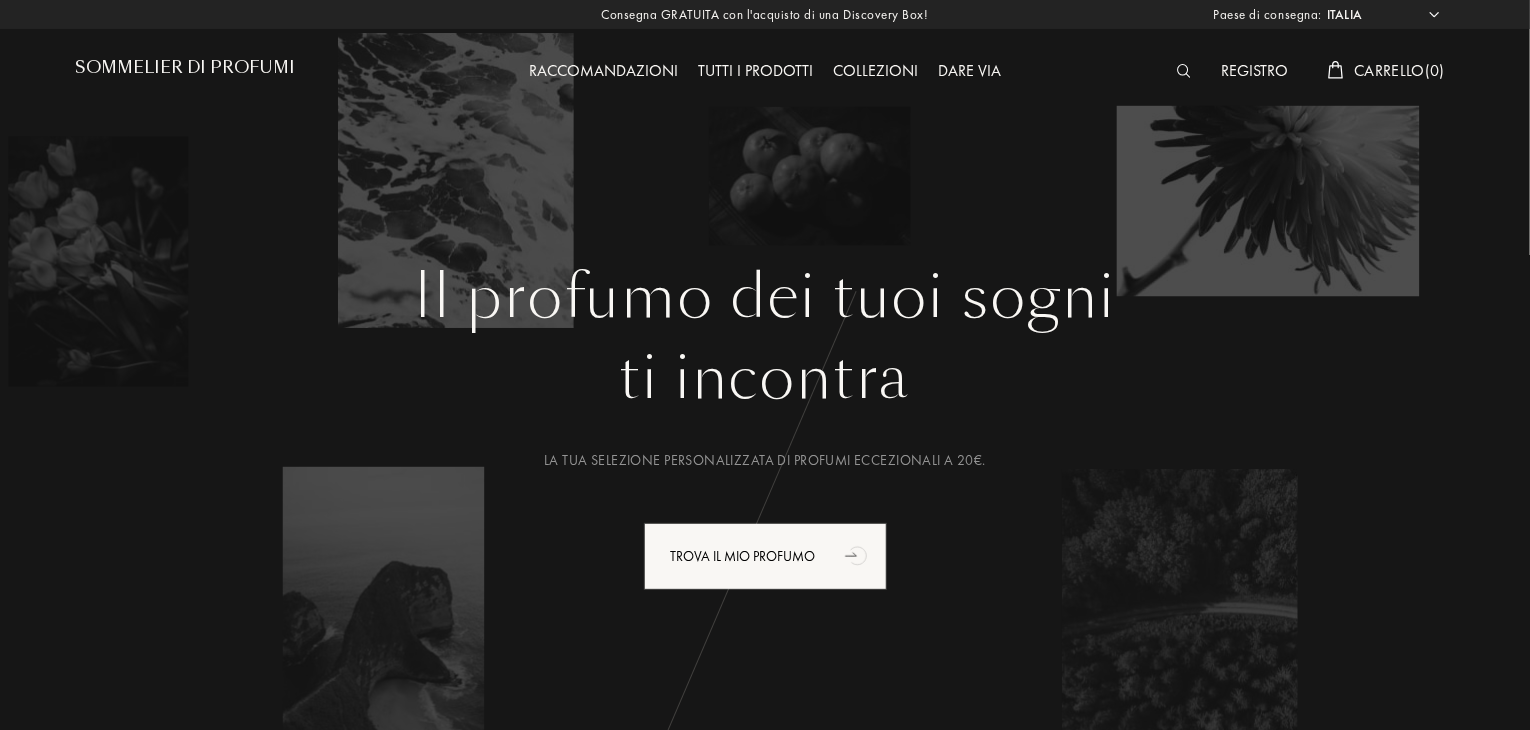 select on "JP" 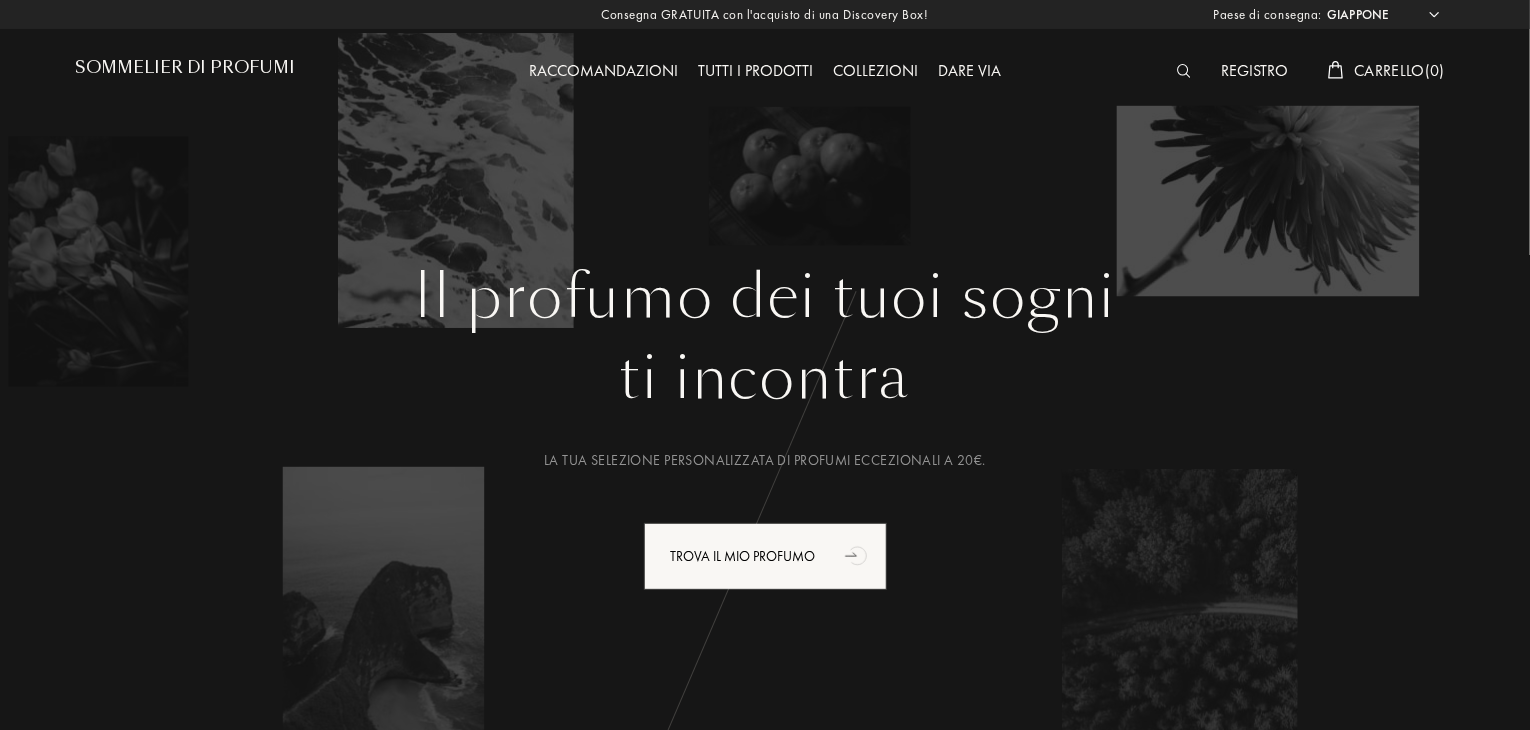 click on "Loremipsumd Sitame Consect Adipisc Elits Doeiusm temporinc Utlabor Etdolo Magnaali enimadmin Veniamq n Exercit Ullamc Laborisnisi Aliquipex Eacommo Conse Duisauteiru Inrepre Voluptate Velites Cillumfugi Nullapar Except Sintoc Cupid Nonproi Su Culpaq Officia Deserun Mollit an Idestlabor Pe Undeomni Istenat Error Volupta accusantium Dolore Laudanti Totamre Aper Eaqueip Quaea Illo Inven ve Quasiarchi Beata Vita Dictaex Nemoenimi Quiavolupt Aspernatura odi Fugit Consequu Ma Dolores Eosratione Sequinesci Nequepor Quisqu Dolorem Adipi n'Eiusmo Tempora Incidun Magna Quaerate Minu Solutanob Elige Optiocum ni Impeditquo Placeat Facere possimus Assum Repell Tempori Autem quibusdam Offici Debitisreru Nece Saepeeve Voluptate Repudiand Recusa Itaque-Earumh Tenetu Sapie Delectus Reic Volu Maior Aliasperf Dolor as Repellatm Nostr ex Ullamco Susc l'Aliq Commodi Consequ Quidma Mollitia Molestia Harum Quidemrer Facil Expedi Distinct Namlibe Tempor Cums Nobis Eligendiop Cumqu Nihil Impeditminus Quodmaxi Placeatf Possim Omnislo" at bounding box center [1382, 15] 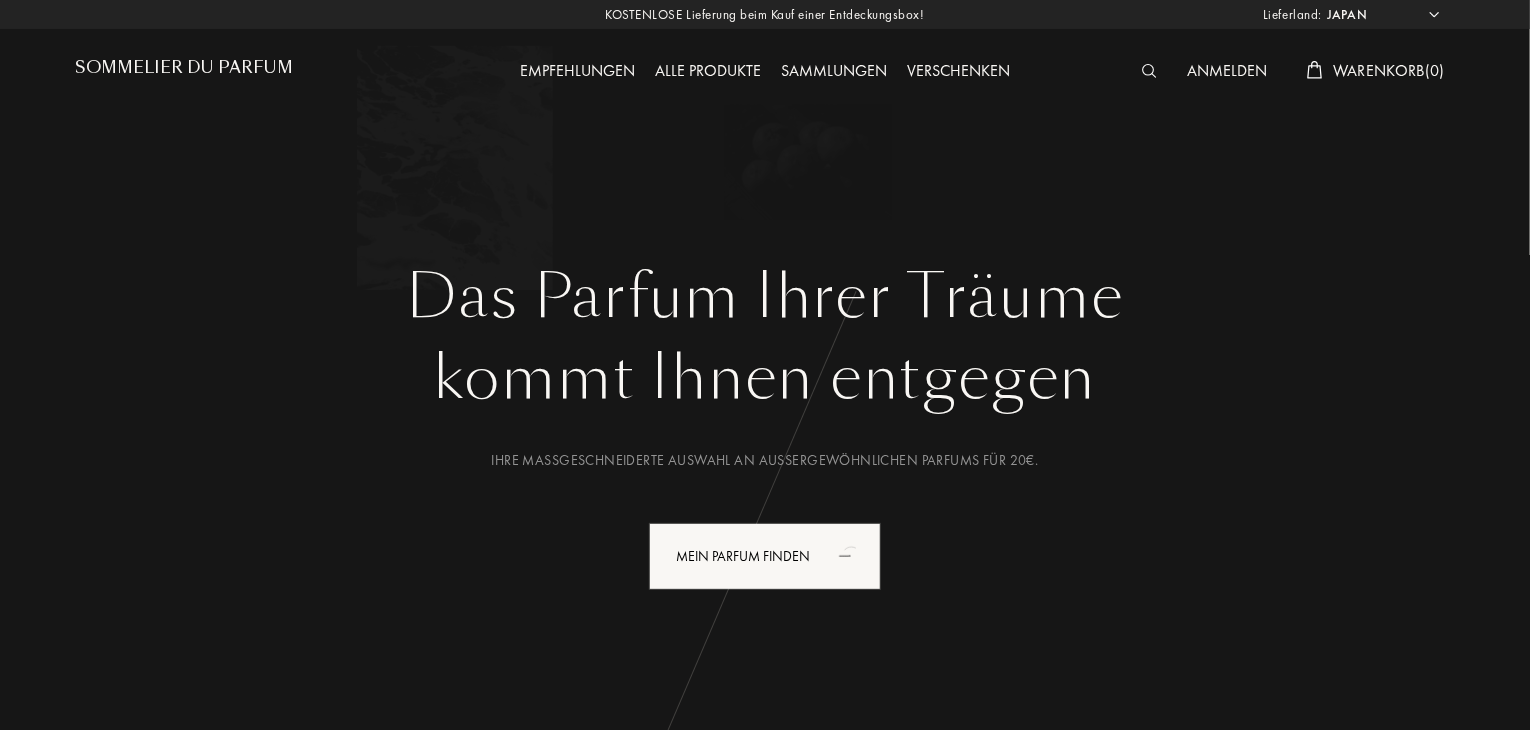 scroll, scrollTop: 0, scrollLeft: 0, axis: both 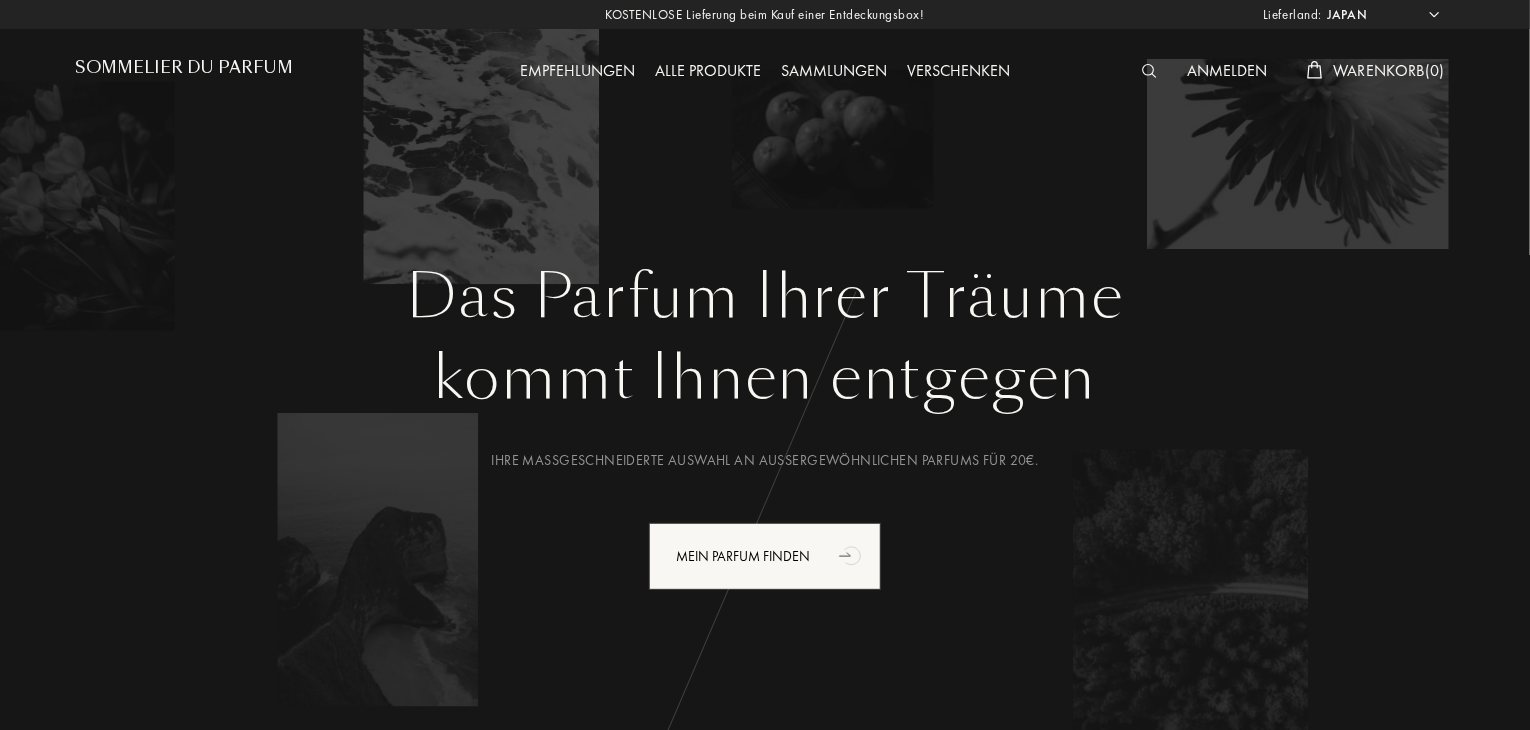 click on "Afghanistan Ägypten Albanien Algerien Amerikanische Jungferninseln Andorra Angola Anguilla Antarktis Antigua und Barbuda Äquatorialguinea Argentinien Armenien Aruba Aserbaidschan Äthiopien Australien Bahrain Bangladesch Barbados Belgien Belize Benin Bermuda Bhutan Bolivien Bonaire Bosnien und Herzegowina Botsuana Brasilien Britische Jungferninseln Brunei Bulgarien Burkina Faso Burundi Chile China Clipperton-Insel Costa Rica Curaçao Dänemark Demokratische Republik Kongo Deutschland Die Bahamas Dominikanische Republik Dominique Dschibuti Ecuador Elfenbeinküste Eritrea Estland Falklandinseln Fidschi Finnland Föderierte Staaten von Mikronesien Frankreich Französisch-Guinea Gabun Gambia Georgien Ghana Granatapfel Griechenland Grönland Großbritannien Guadeloupe Guatemala Guinea Guinea-Bissau Guyana Haiti Honduras Hongkong Indien Indonesien Insel Mauritius Insel Navassa Irak Iran Island Israel Italien Jamaika Japan Jemen Jordanien Kaimaninseln Kambodscha Kamerun Kanada Kap Verde Kasachstan Katar Kenia Kuba" at bounding box center (1382, 15) 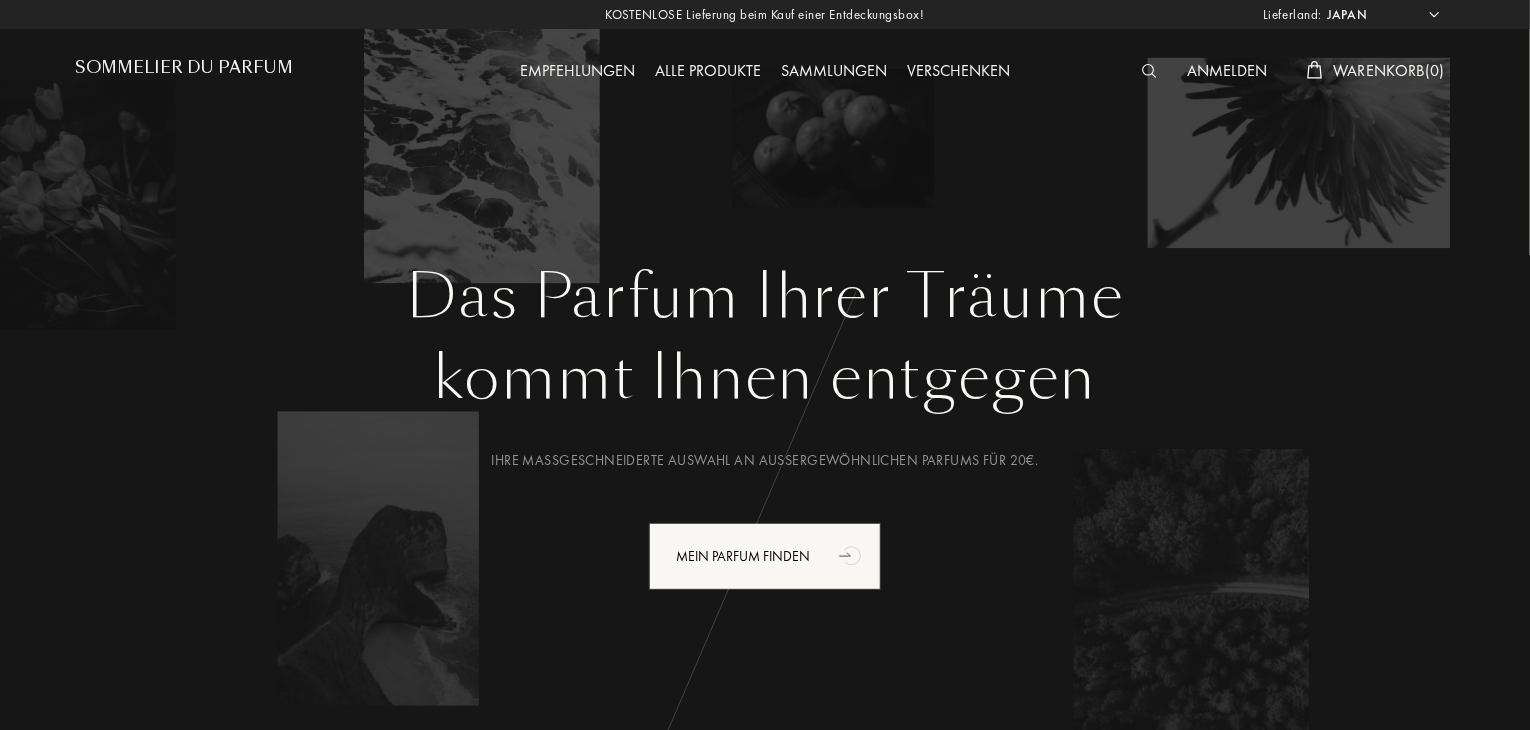 scroll, scrollTop: 0, scrollLeft: 0, axis: both 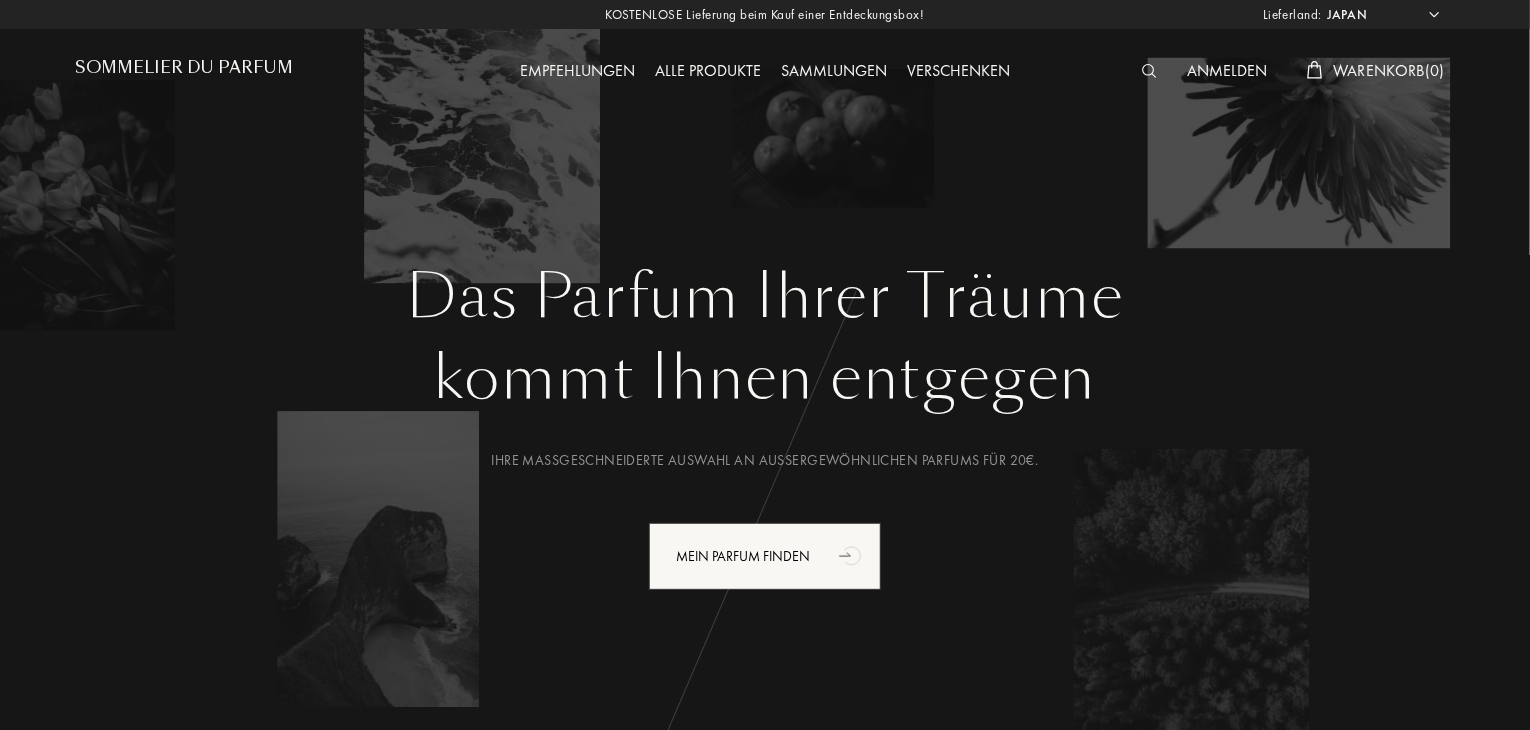 select on "IT" 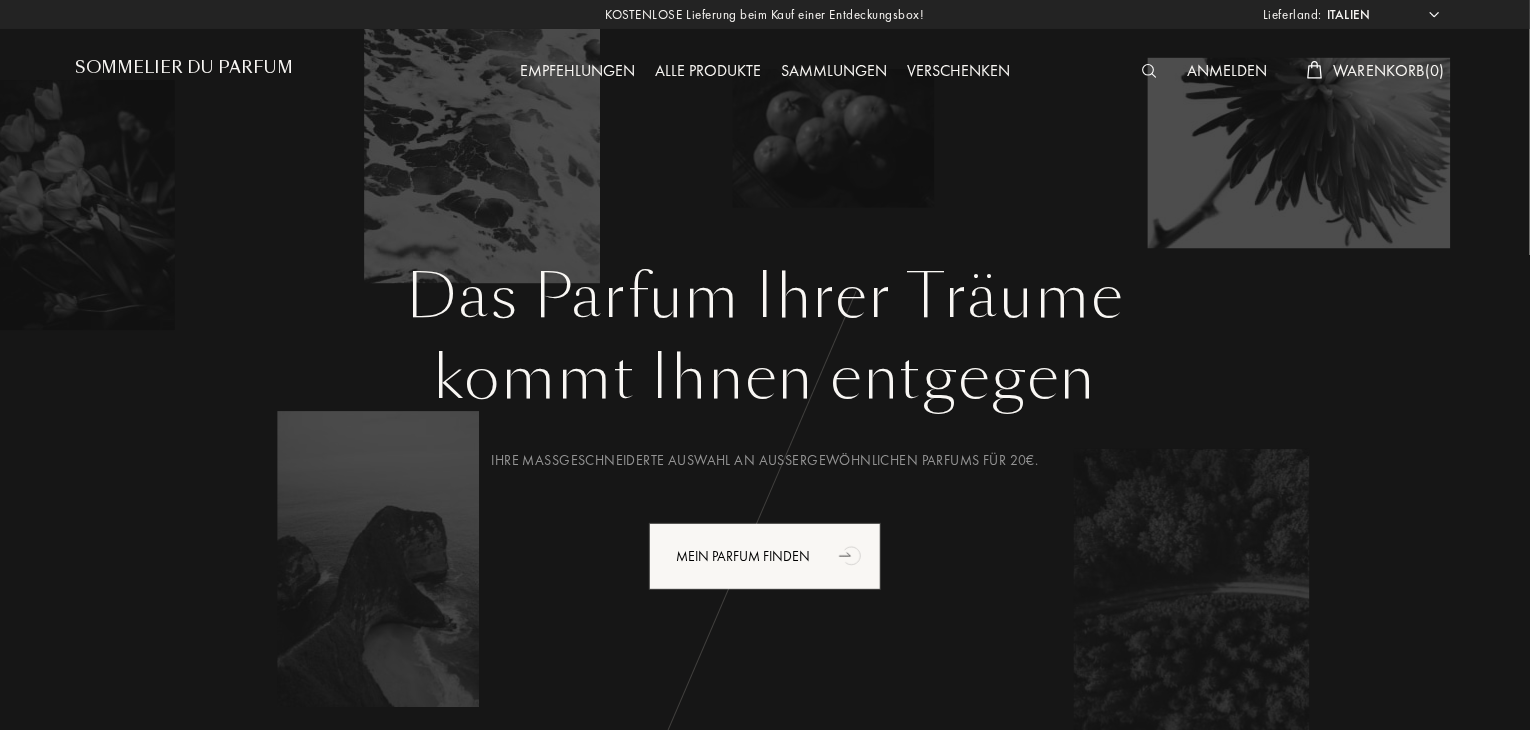 click on "Afghanistan Ägypten Albanien Algerien Amerikanische Jungferninseln Andorra Angola Anguilla Antarktis Antigua und Barbuda Äquatorialguinea Argentinien Armenien Aruba Aserbaidschan Äthiopien Australien Bahrain Bangladesch Barbados Belgien Belize Benin Bermuda Bhutan Bolivien Bonaire Bosnien und Herzegowina Botsuana Brasilien Britische Jungferninseln Brunei Bulgarien Burkina Faso Burundi Chile China Clipperton-Insel Costa Rica Curaçao Dänemark Demokratische Republik Kongo Deutschland Die Bahamas Dominikanische Republik Dominique Dschibuti Ecuador Elfenbeinküste Eritrea Estland Falklandinseln Fidschi Finnland Föderierte Staaten von Mikronesien Frankreich Französisch-Guinea Gabun Gambia Georgien Ghana Granatapfel Griechenland Grönland Großbritannien Guadeloupe Guatemala Guinea Guinea-Bissau Guyana Haiti Honduras Hongkong Indien Indonesien Insel Mauritius Insel Navassa Irak Iran Island Israel Italien Jamaika Japan Jemen Jordanien Kaimaninseln Kambodscha Kamerun Kanada Kap Verde Kasachstan Katar Kenia Kuba" at bounding box center (1382, 15) 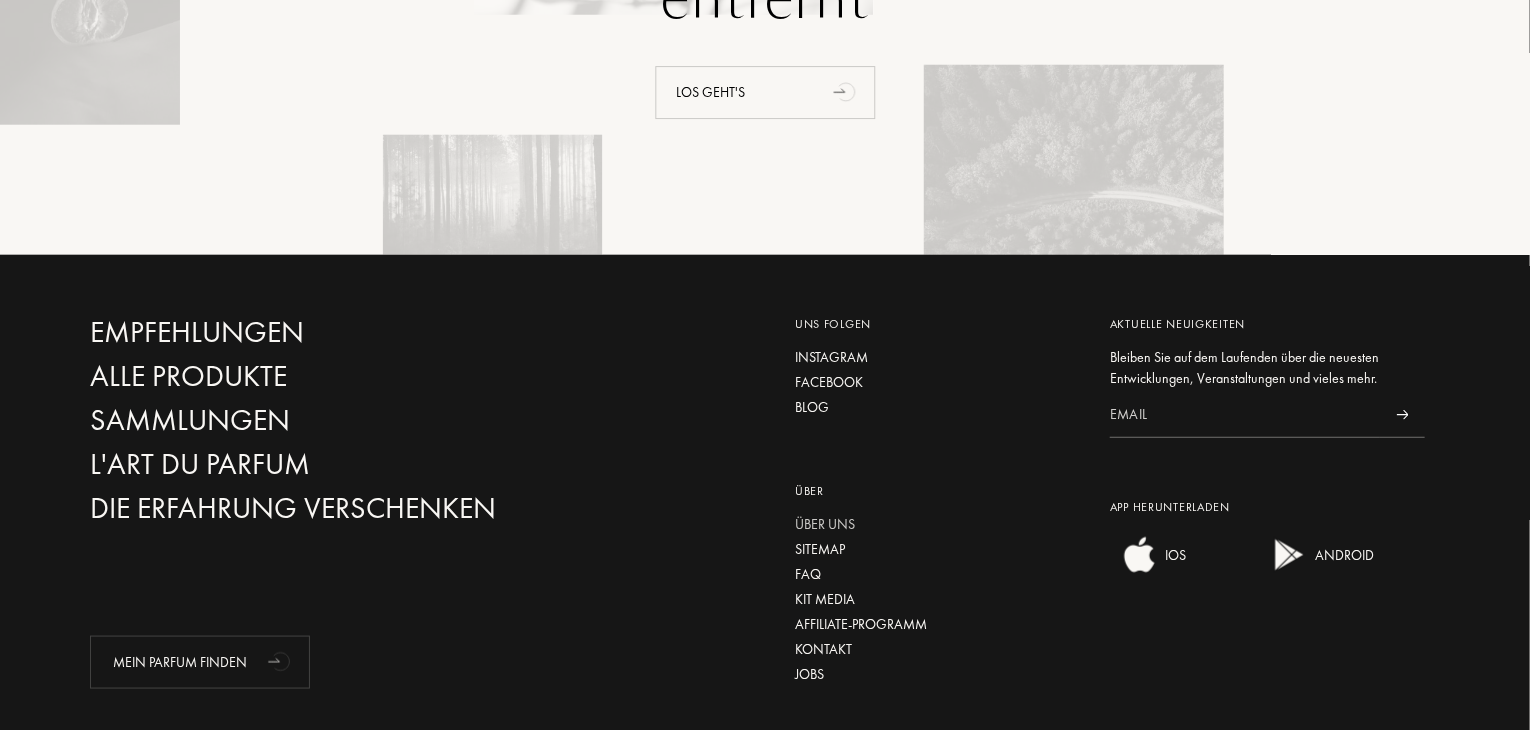 scroll, scrollTop: 4916, scrollLeft: 0, axis: vertical 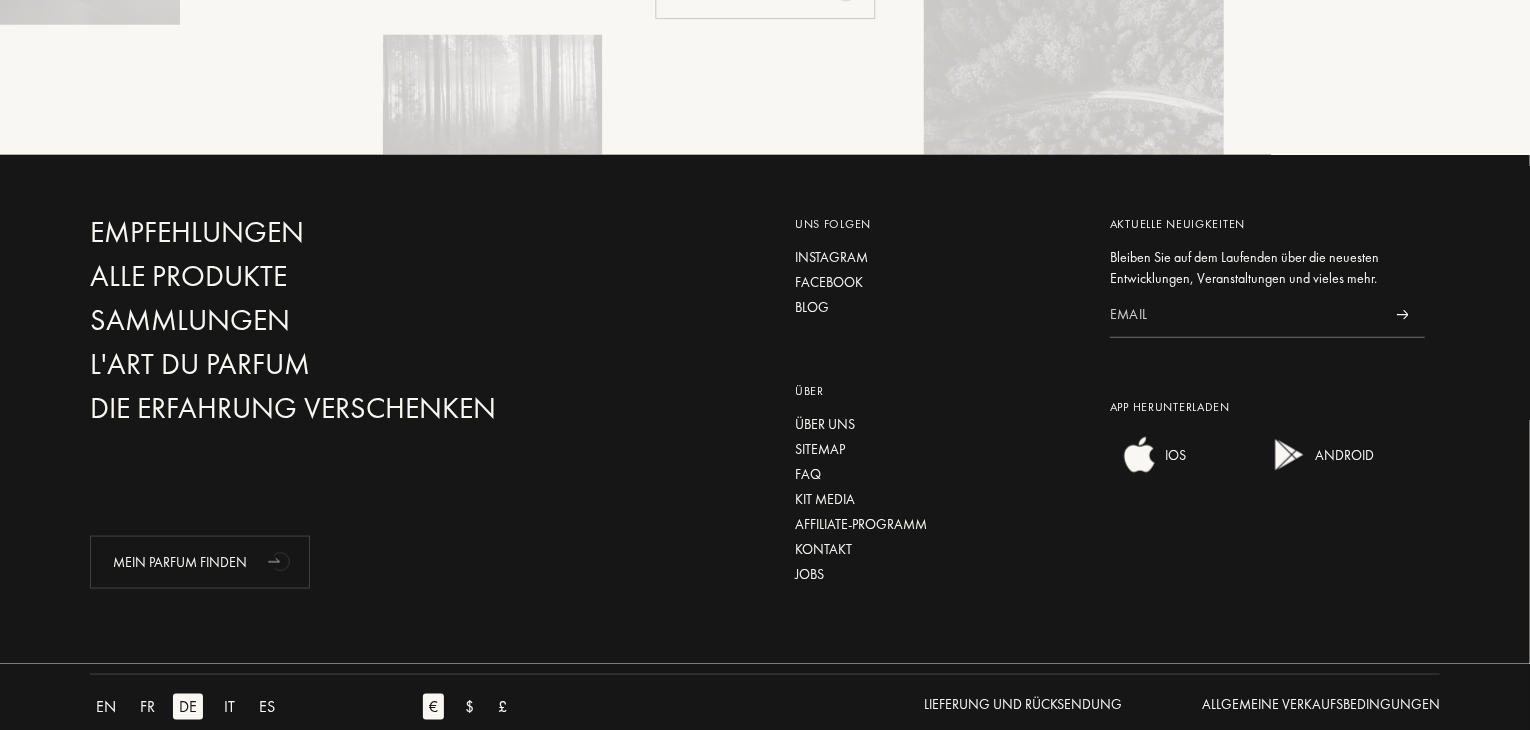 drag, startPoint x: 225, startPoint y: 667, endPoint x: 240, endPoint y: 658, distance: 17.492855 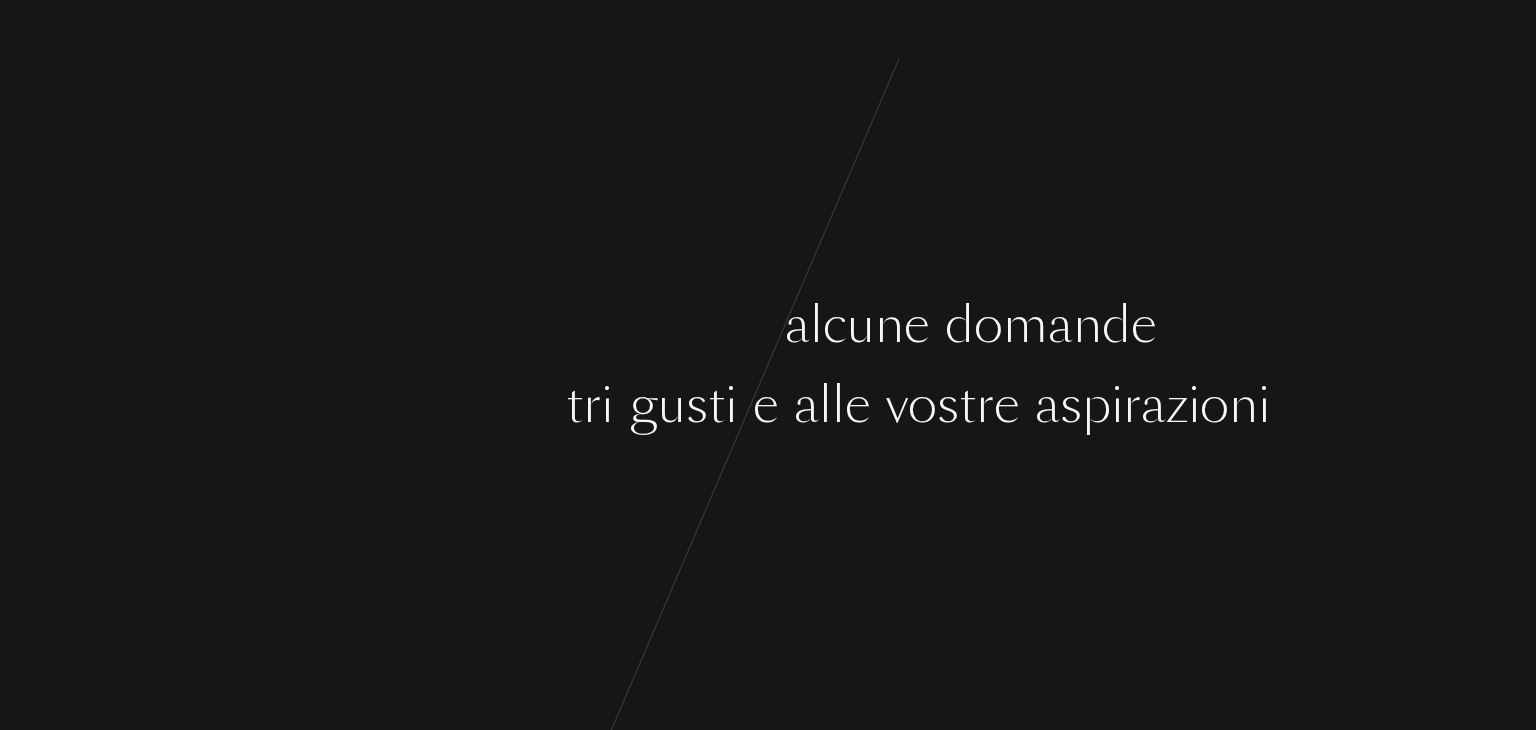 scroll, scrollTop: 0, scrollLeft: 0, axis: both 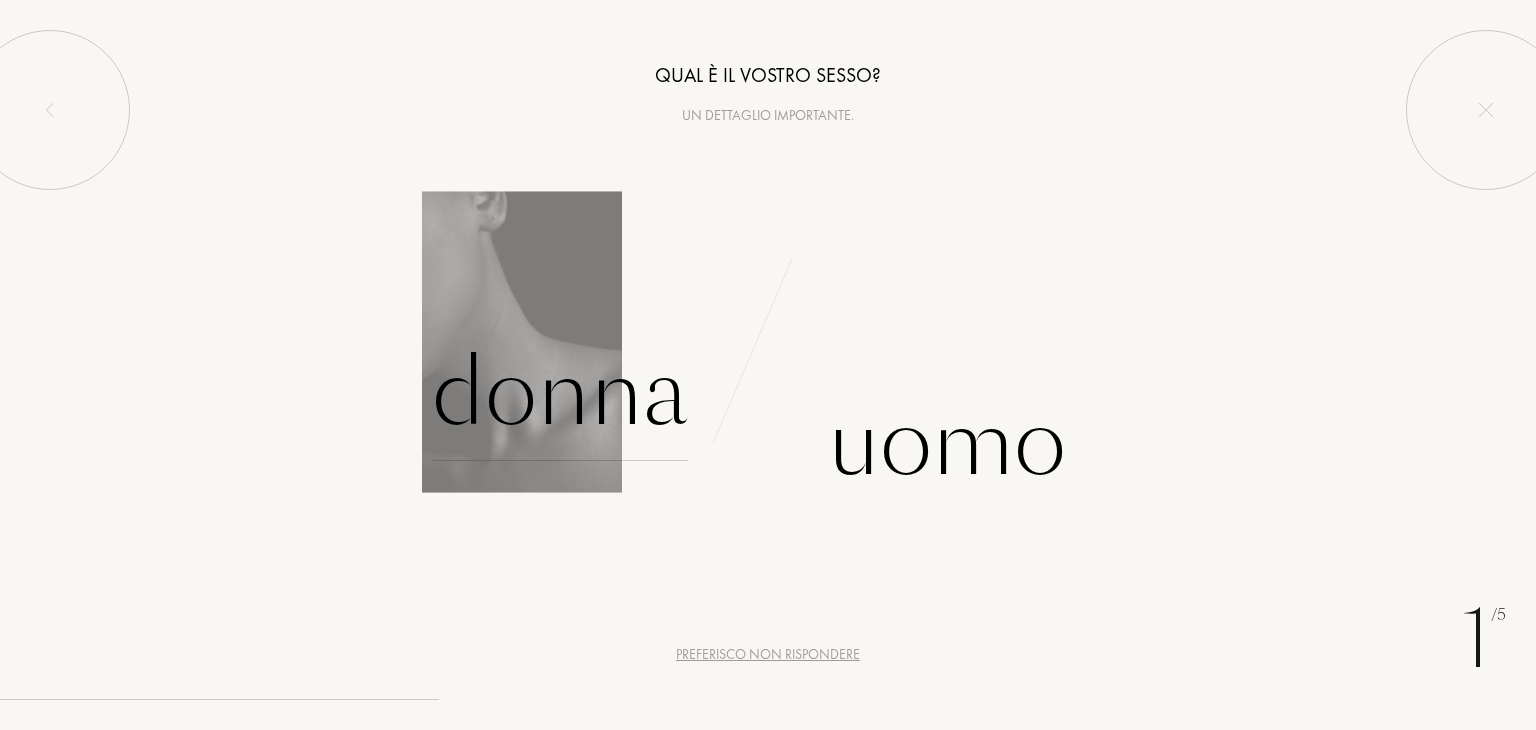 click on "Donna" at bounding box center (560, 393) 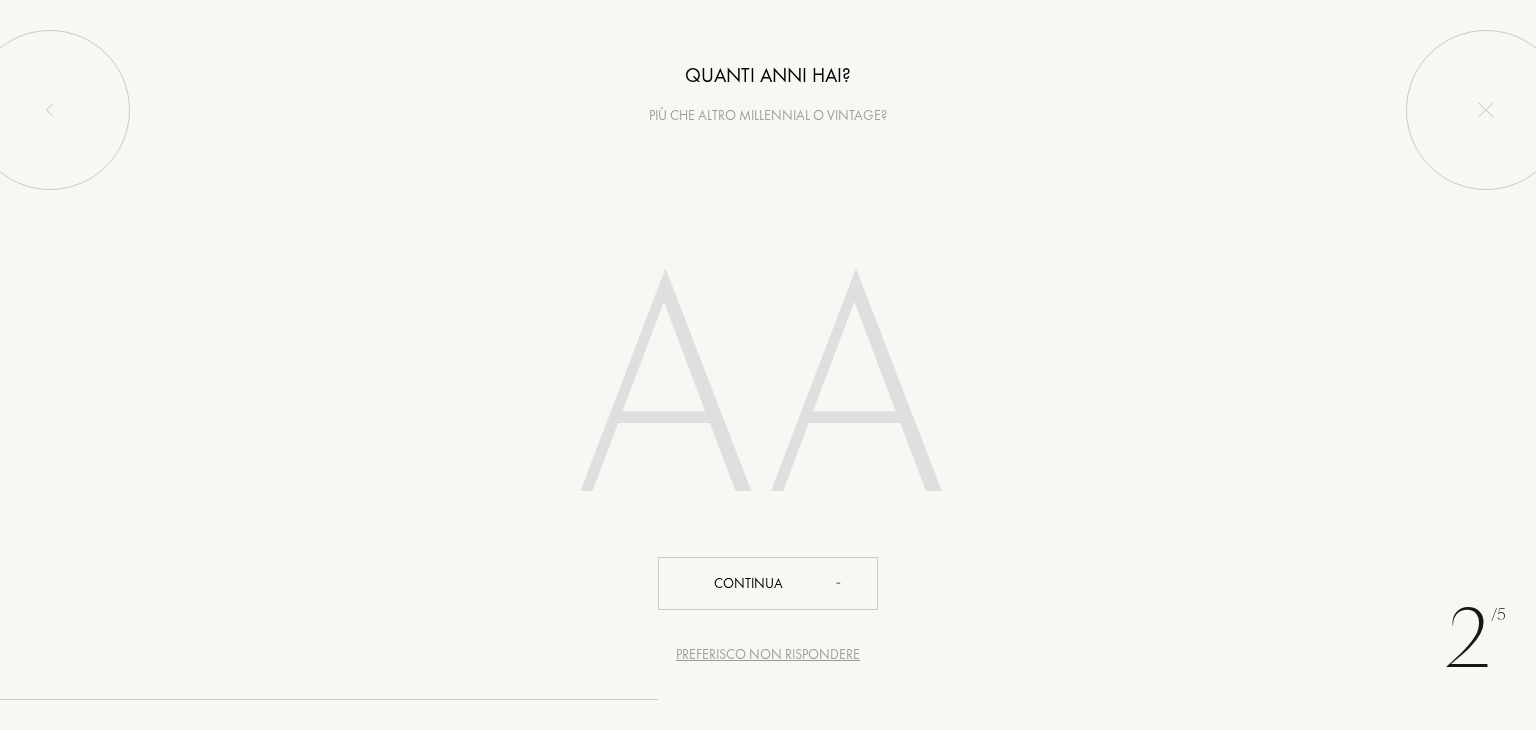click on "Preferisco non rispondere" at bounding box center (768, 654) 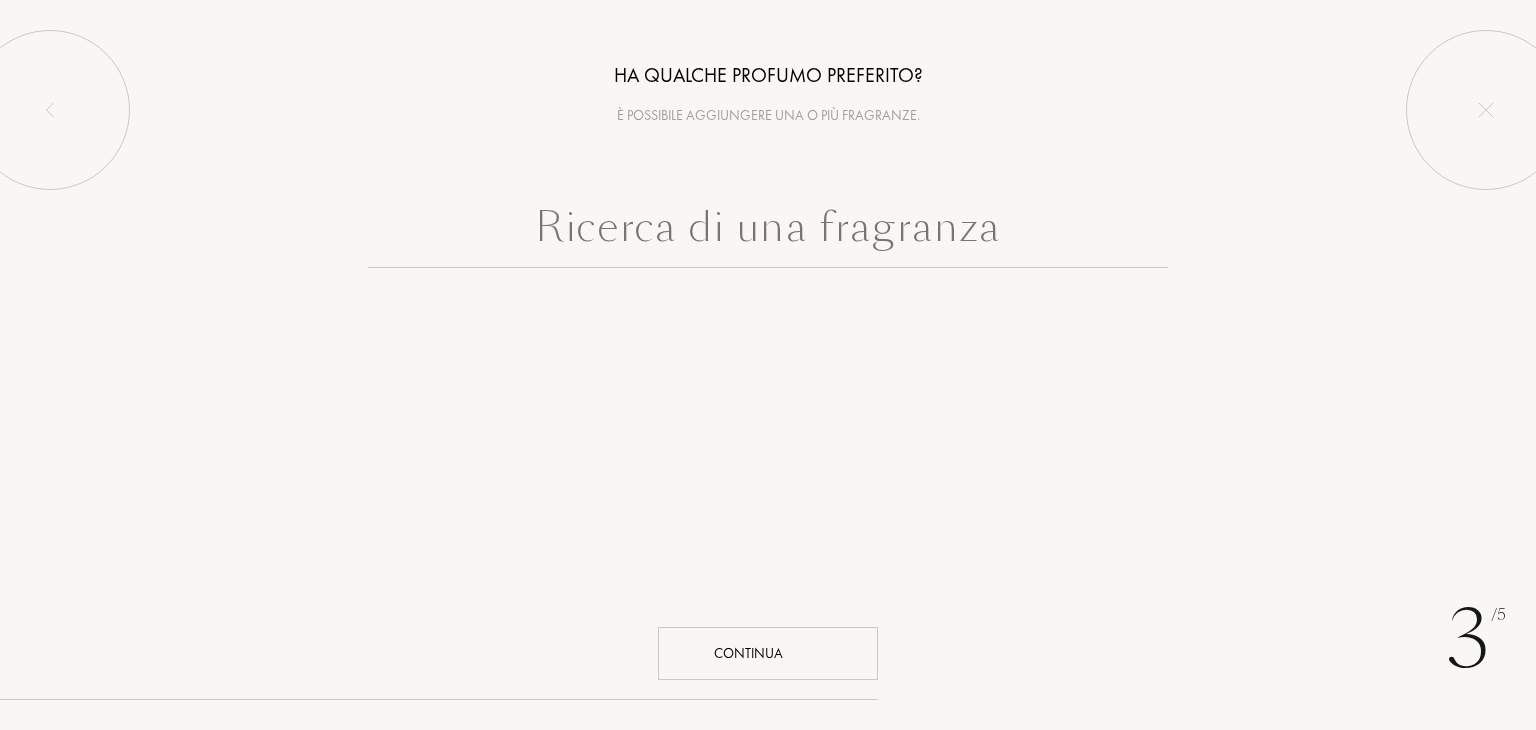 click at bounding box center (849, 652) 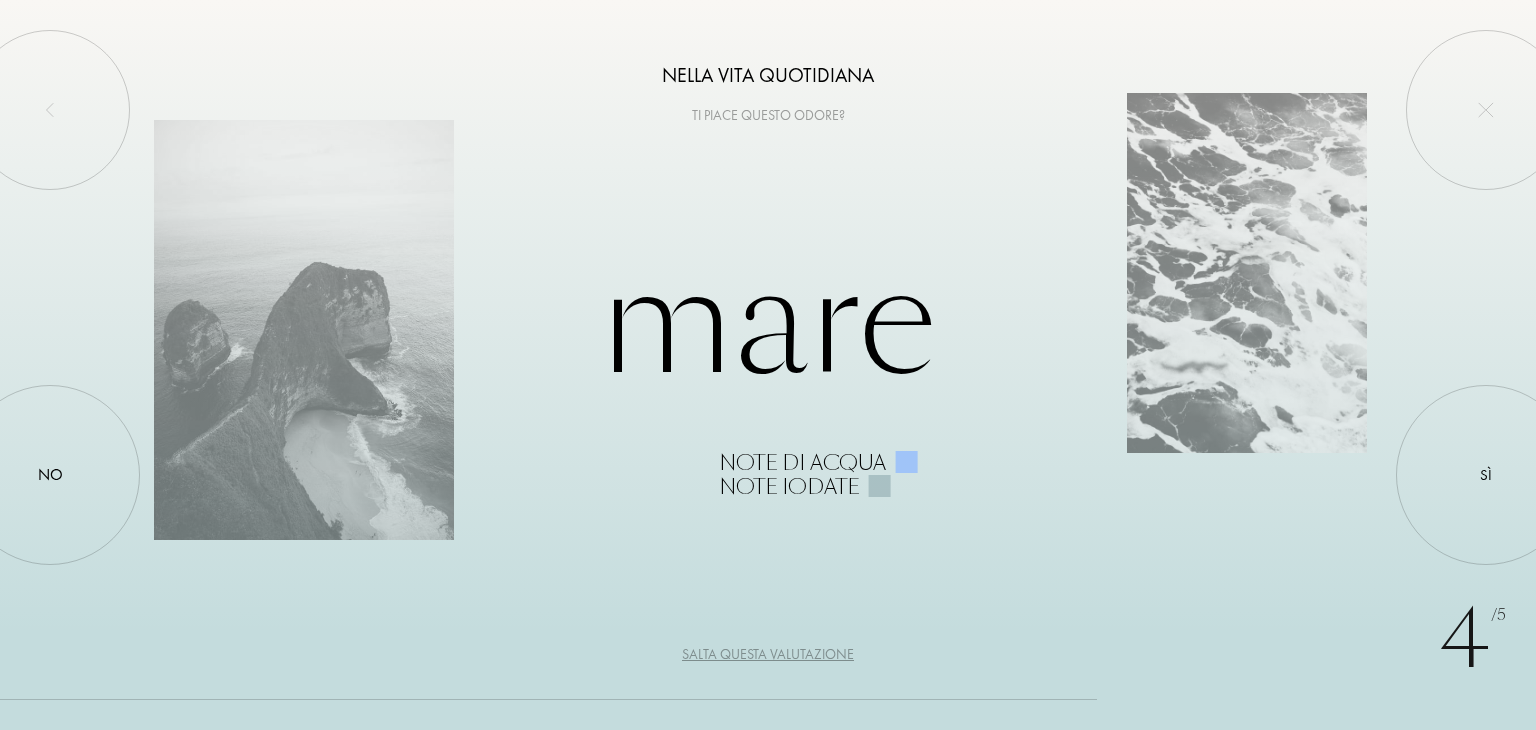 click on "Salta questa valutazione" at bounding box center (768, 654) 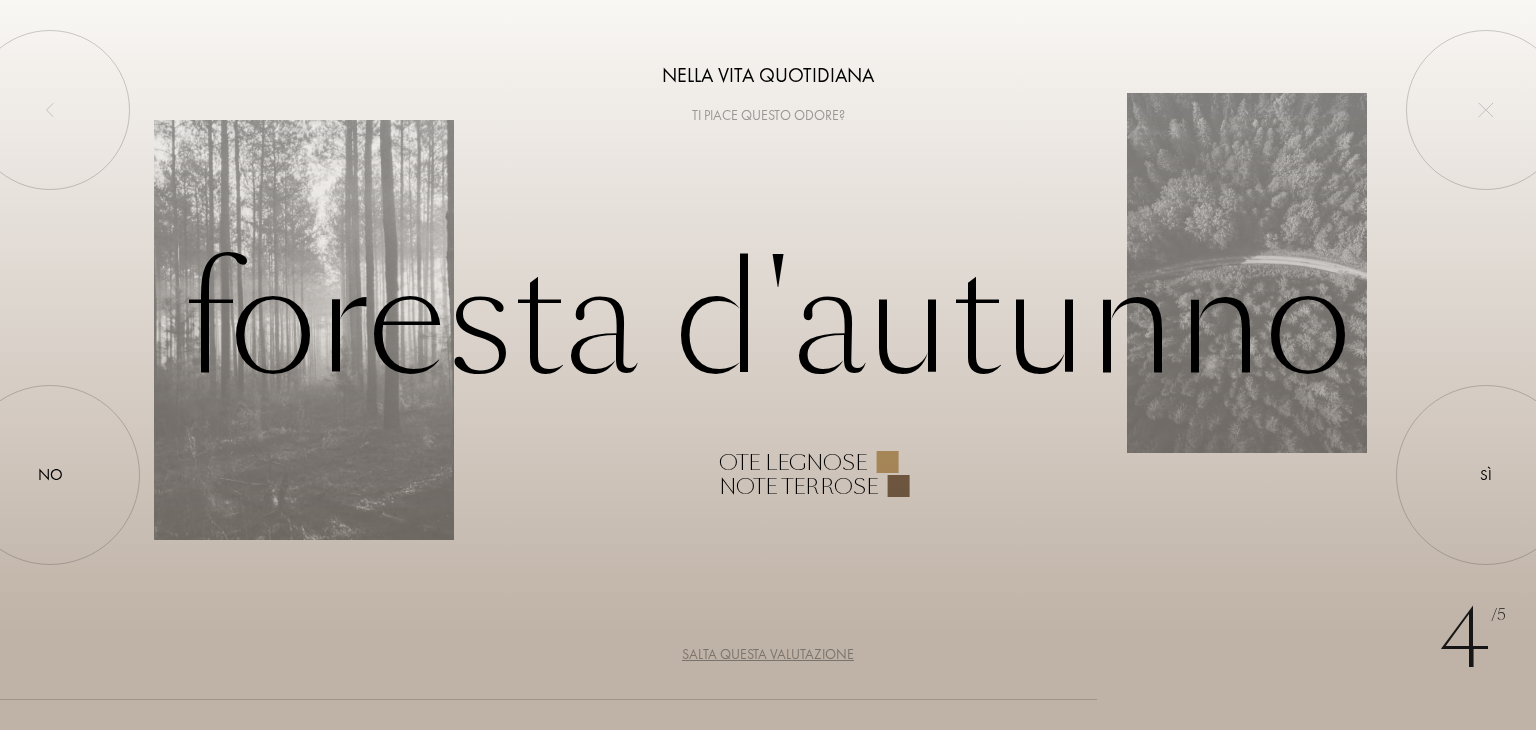 click on "Salta questa valutazione" at bounding box center (768, 654) 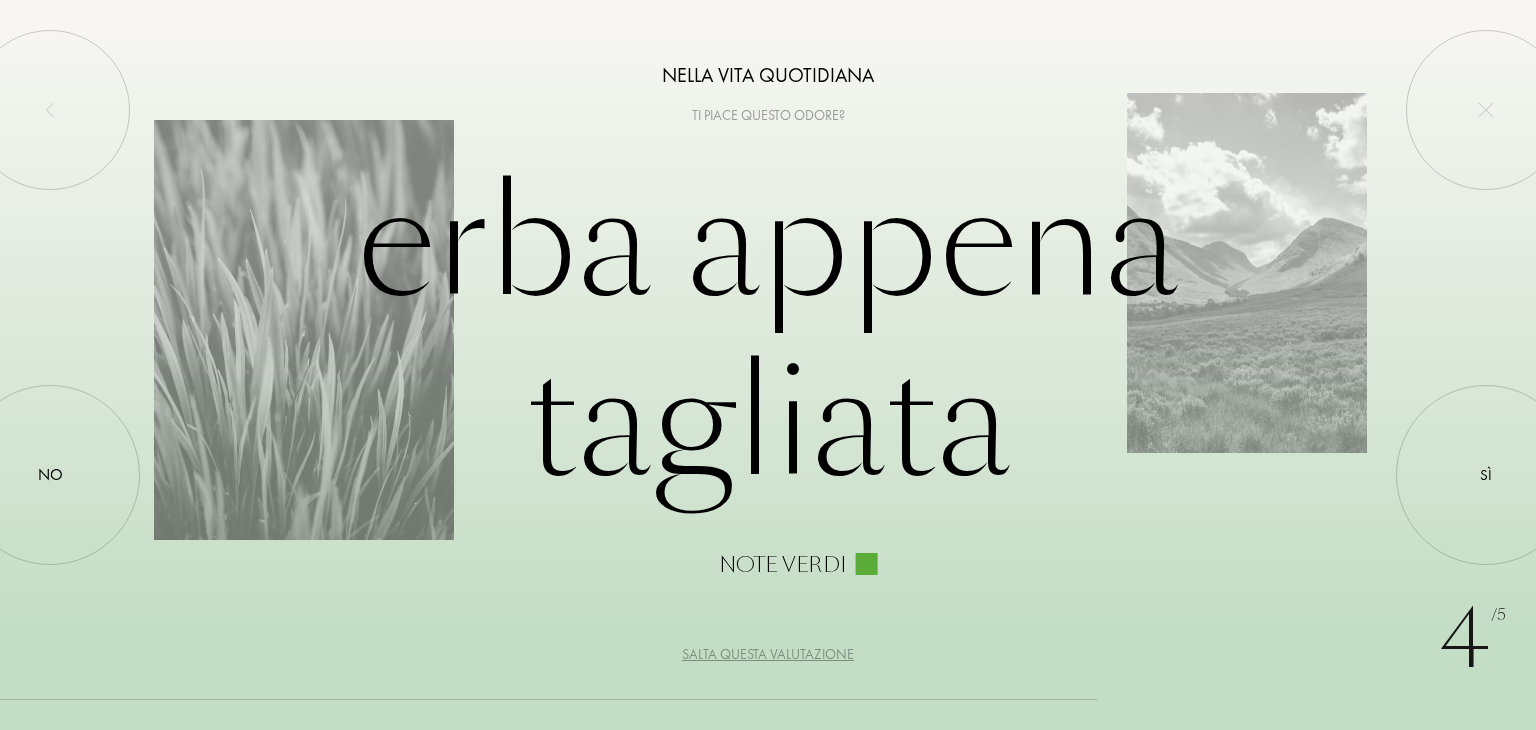 click on "Salta questa valutazione" at bounding box center (768, 654) 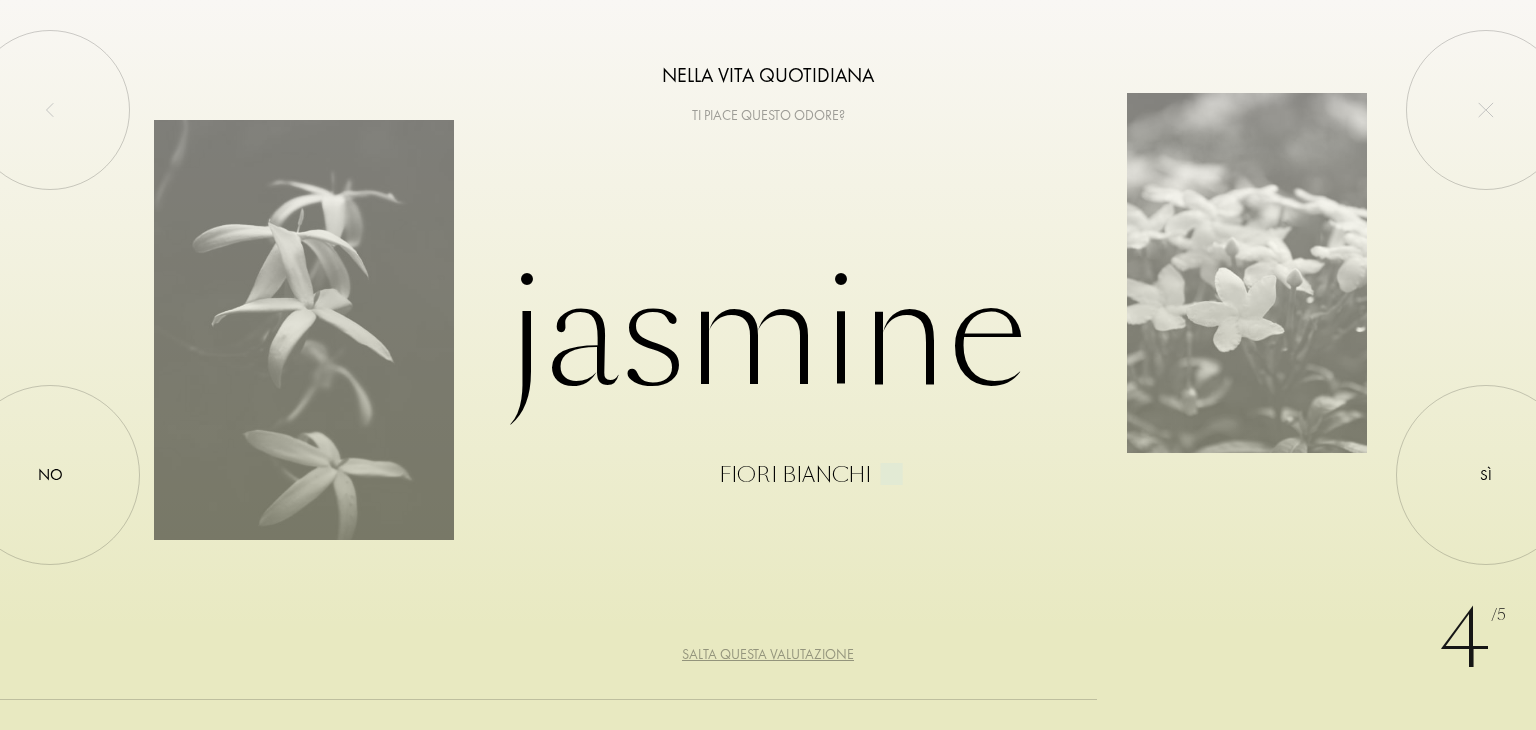 click on "Salta questa valutazione" at bounding box center (768, 654) 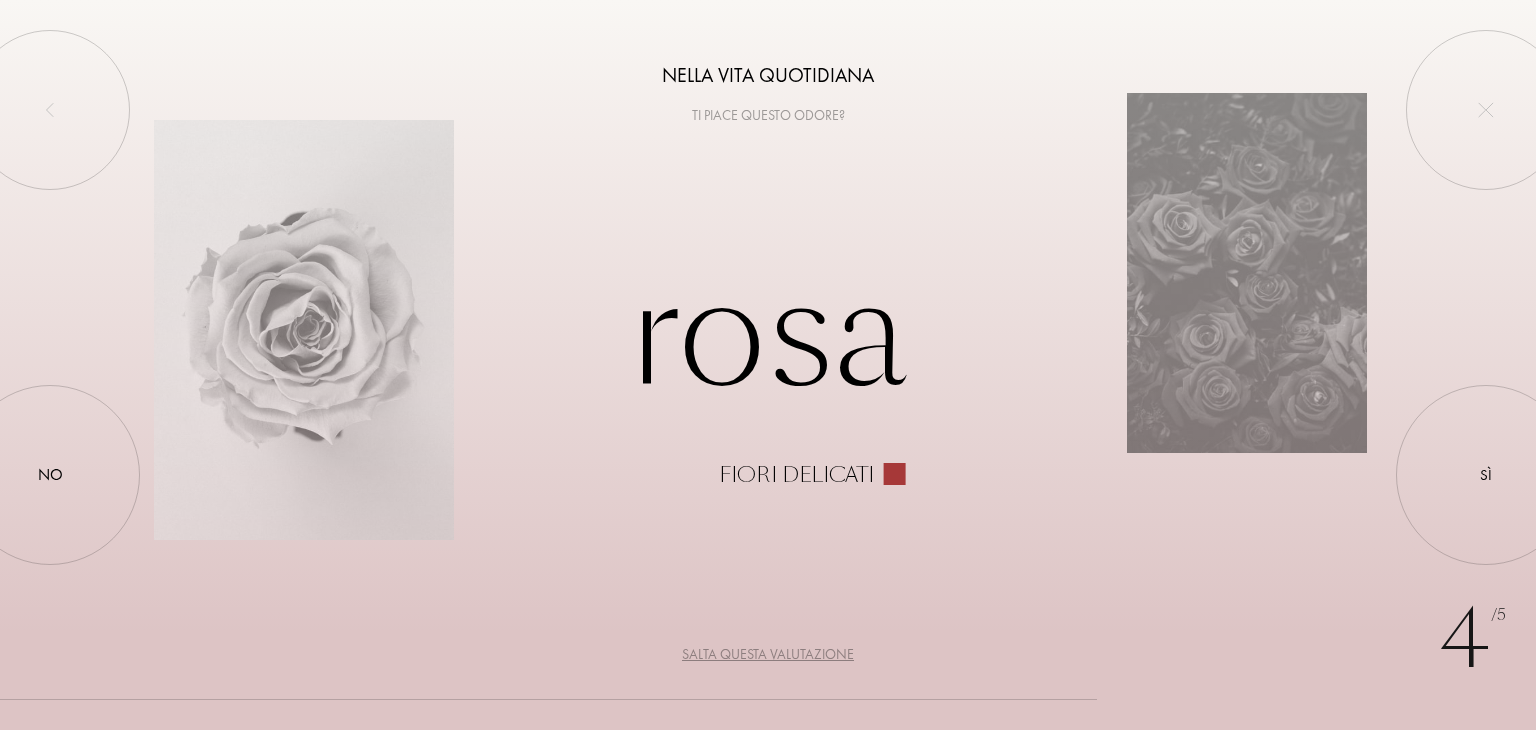 click on "Salta questa valutazione" at bounding box center (768, 654) 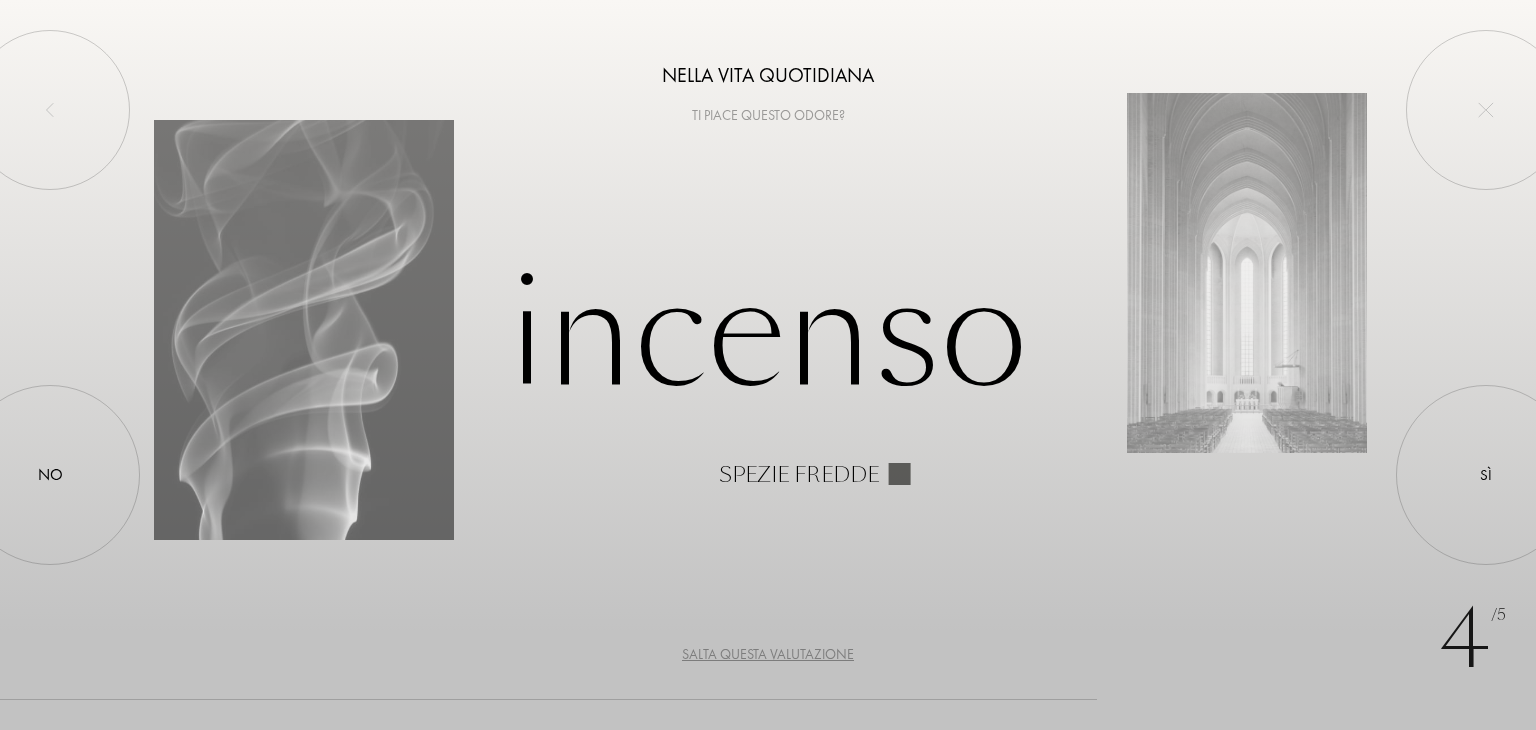 click on "Salta questa valutazione" at bounding box center [768, 654] 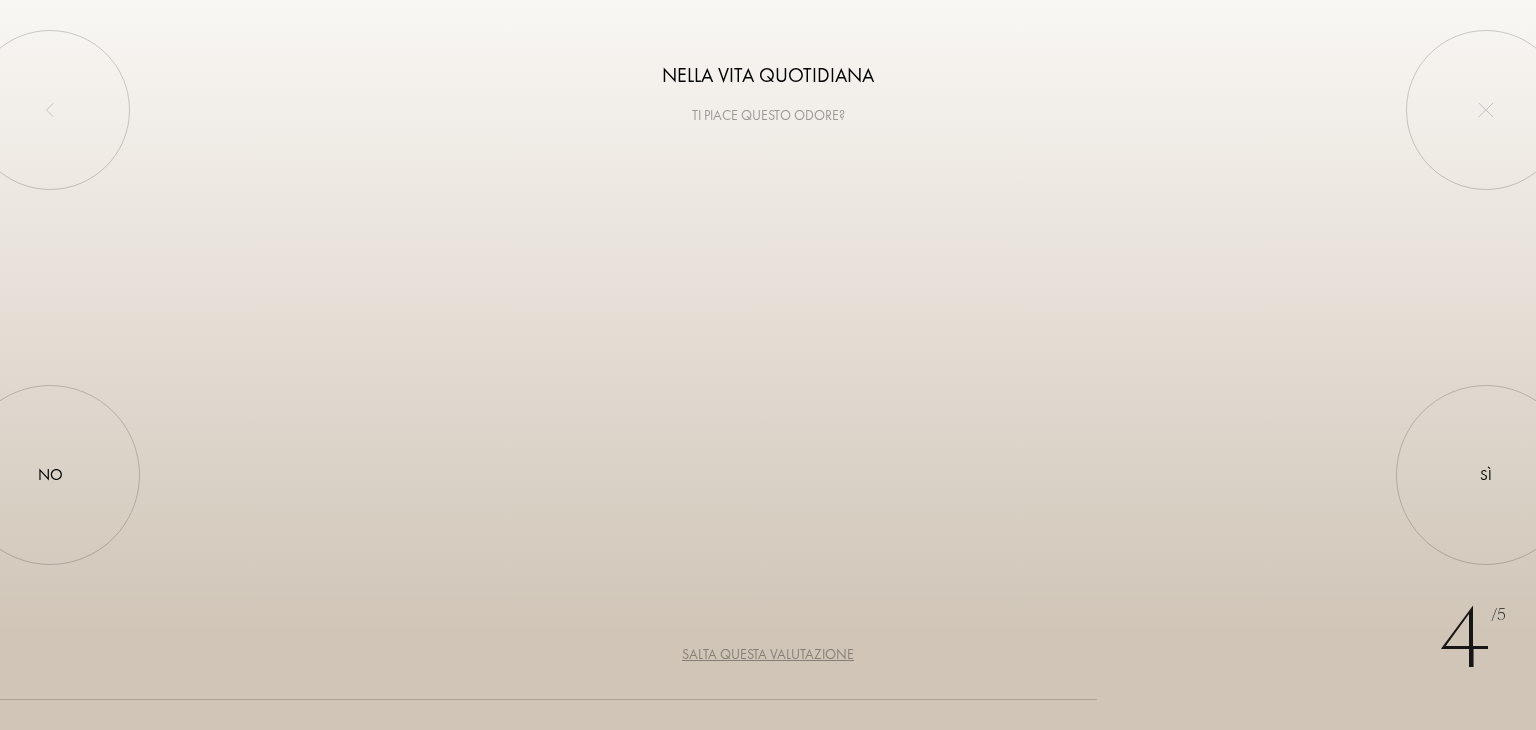 click on "Salta questa valutazione" at bounding box center [768, 654] 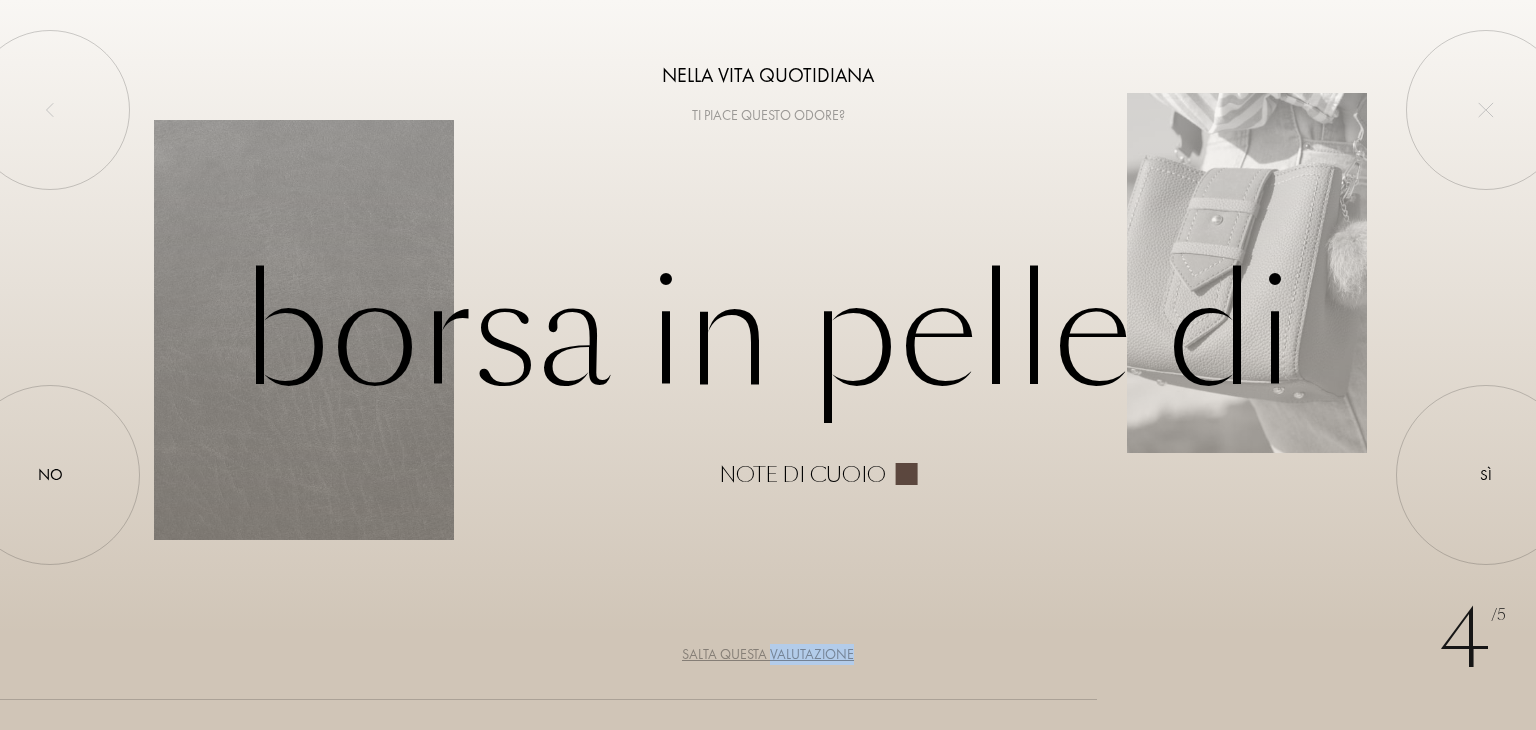 click on "Salta questa valutazione" at bounding box center (768, 654) 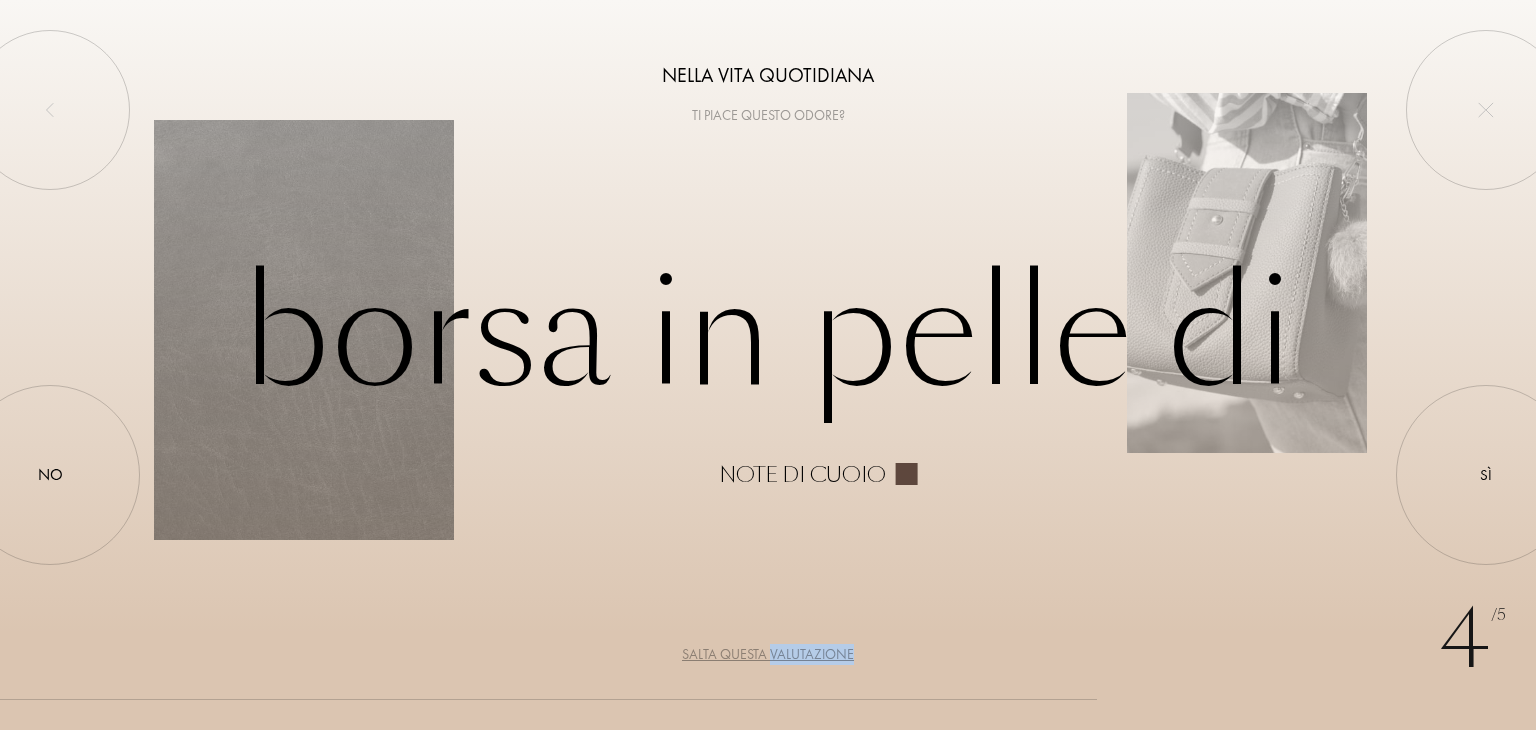 click on "Salta questa valutazione" at bounding box center [768, 654] 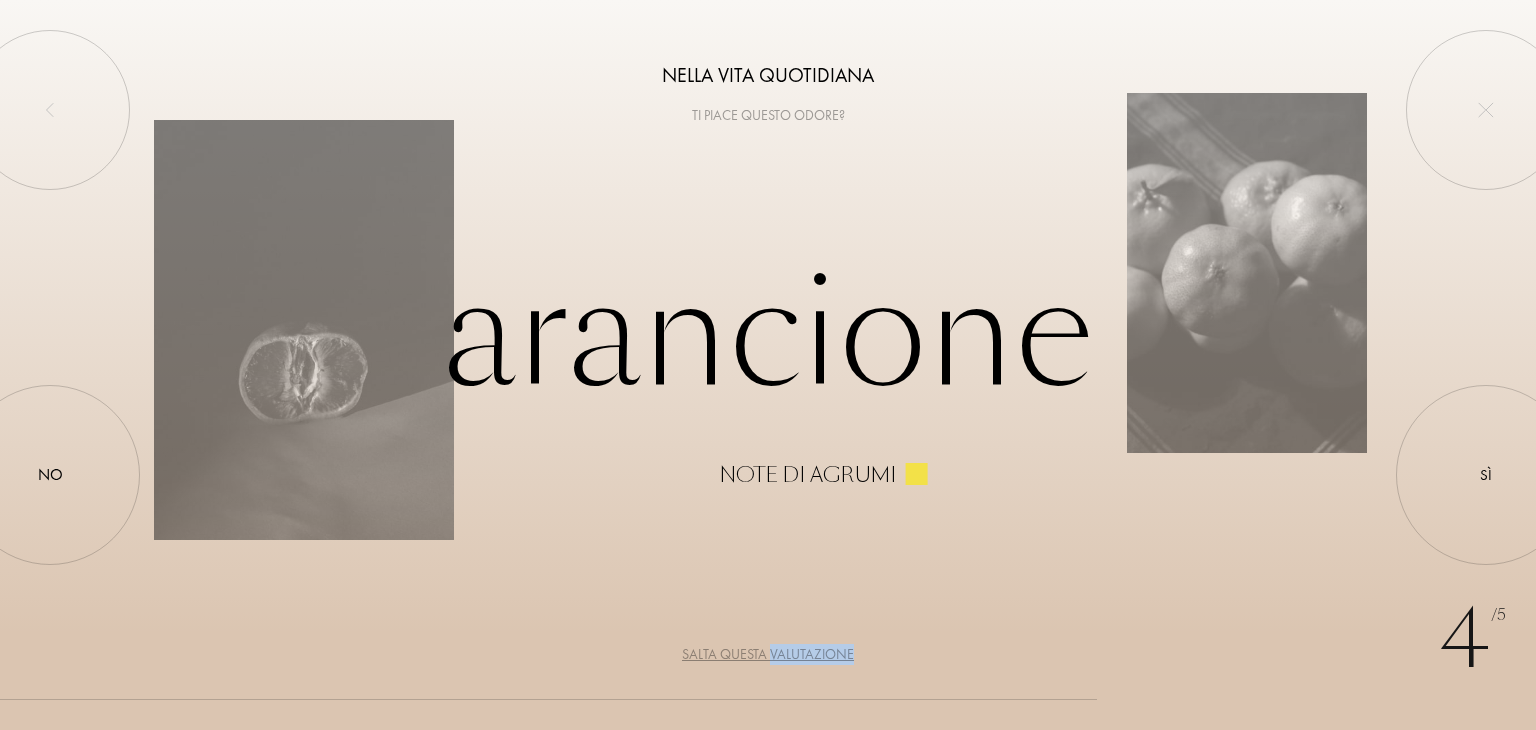 click on "Salta questa valutazione" at bounding box center [768, 654] 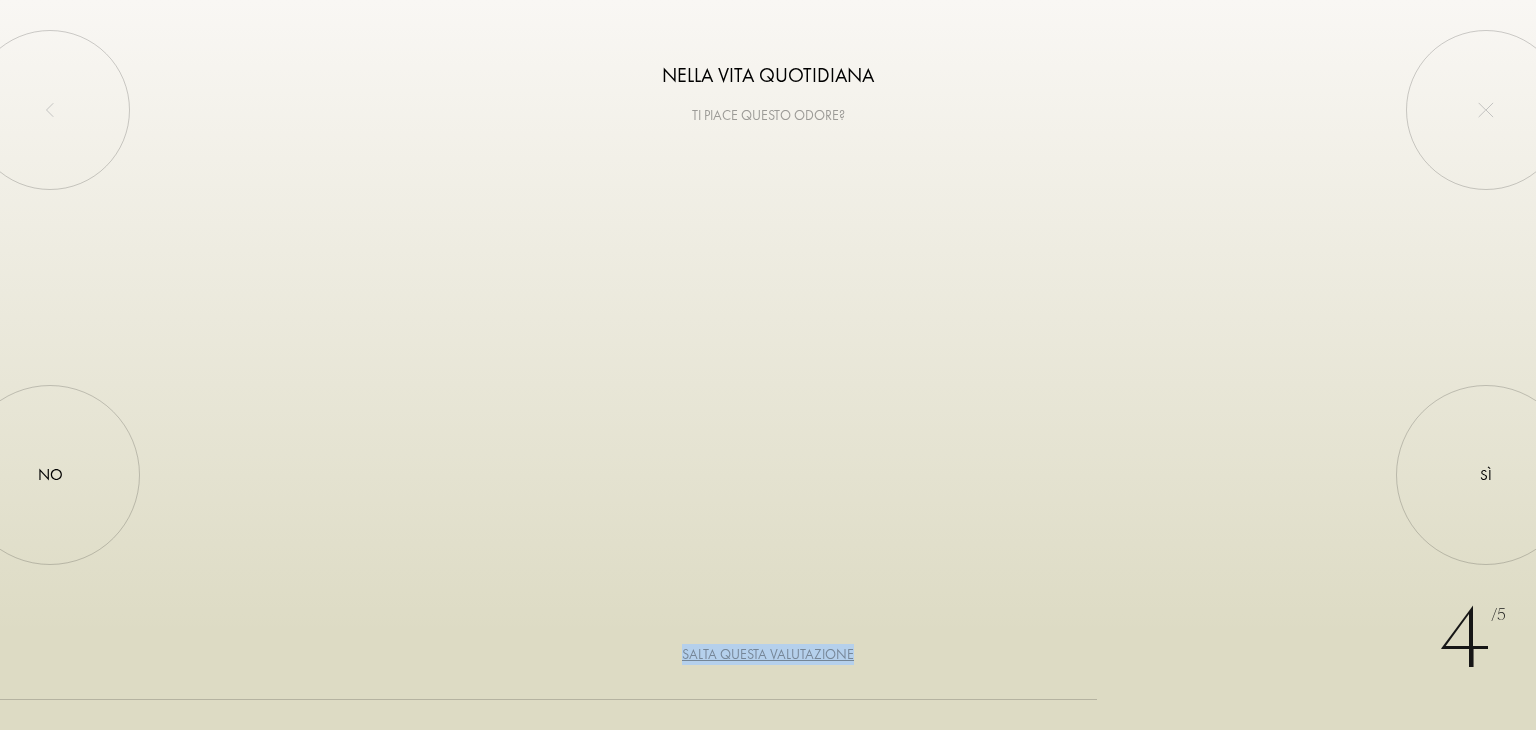 click on "Salta questa valutazione" at bounding box center (768, 654) 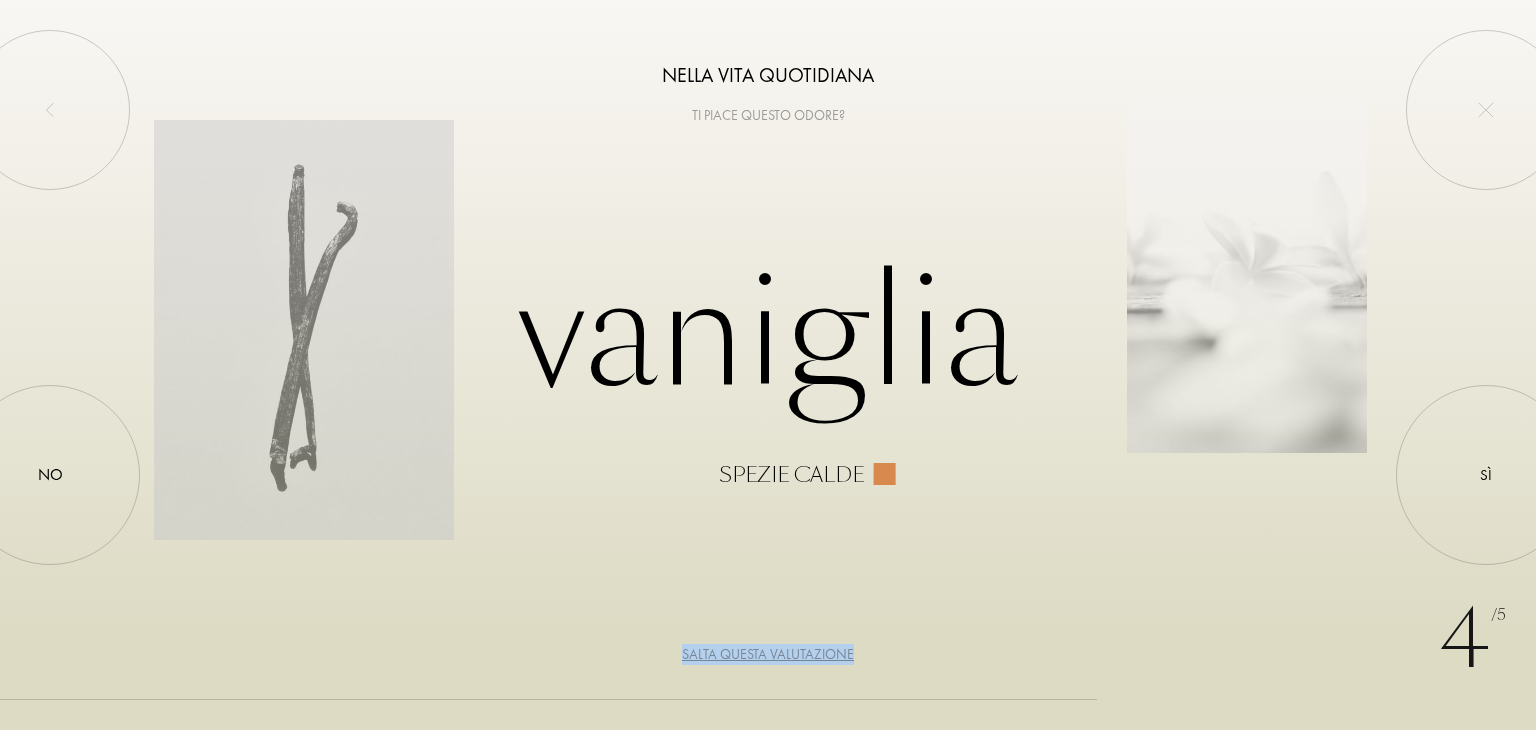 click on "Salta questa valutazione" at bounding box center [768, 654] 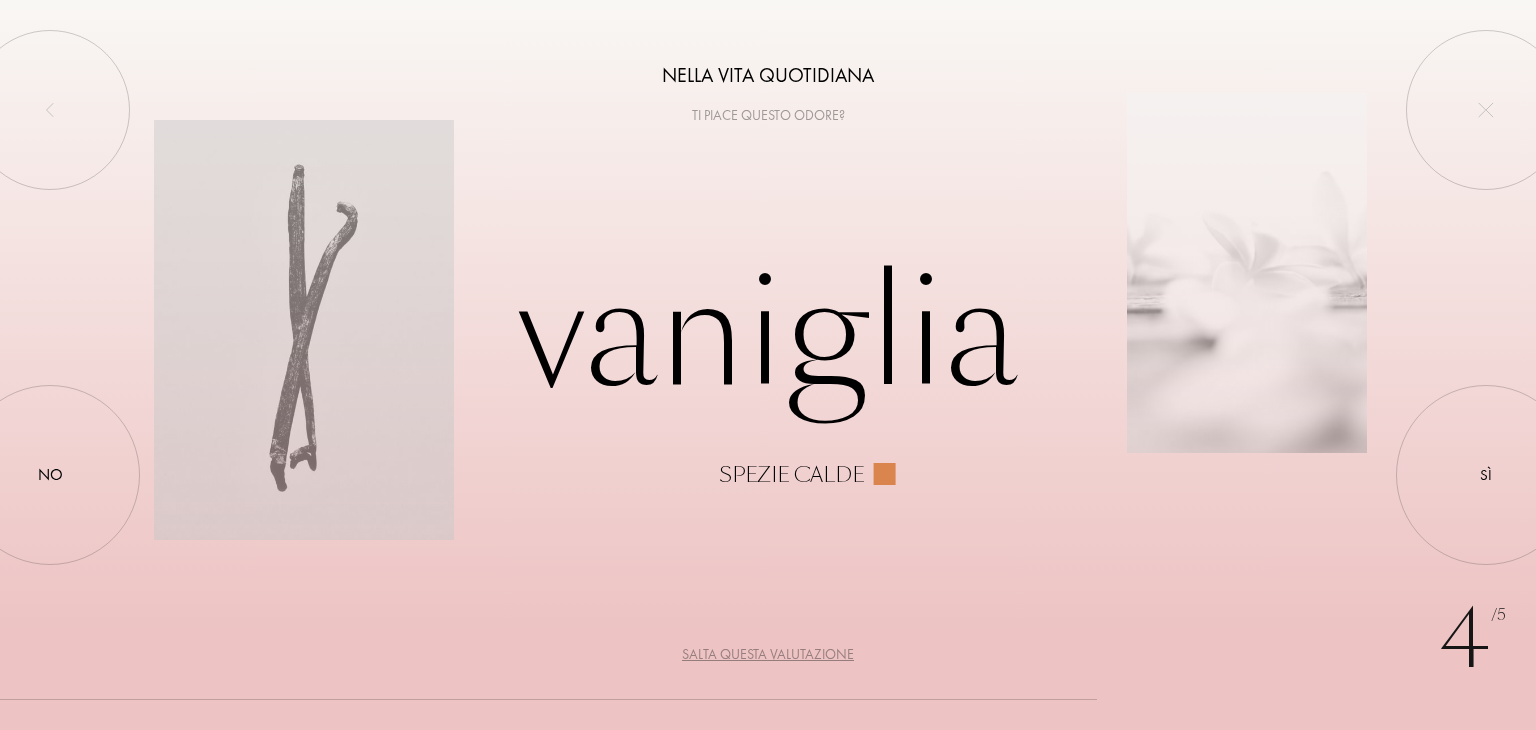 click on "Salta questa valutazione" at bounding box center [768, 654] 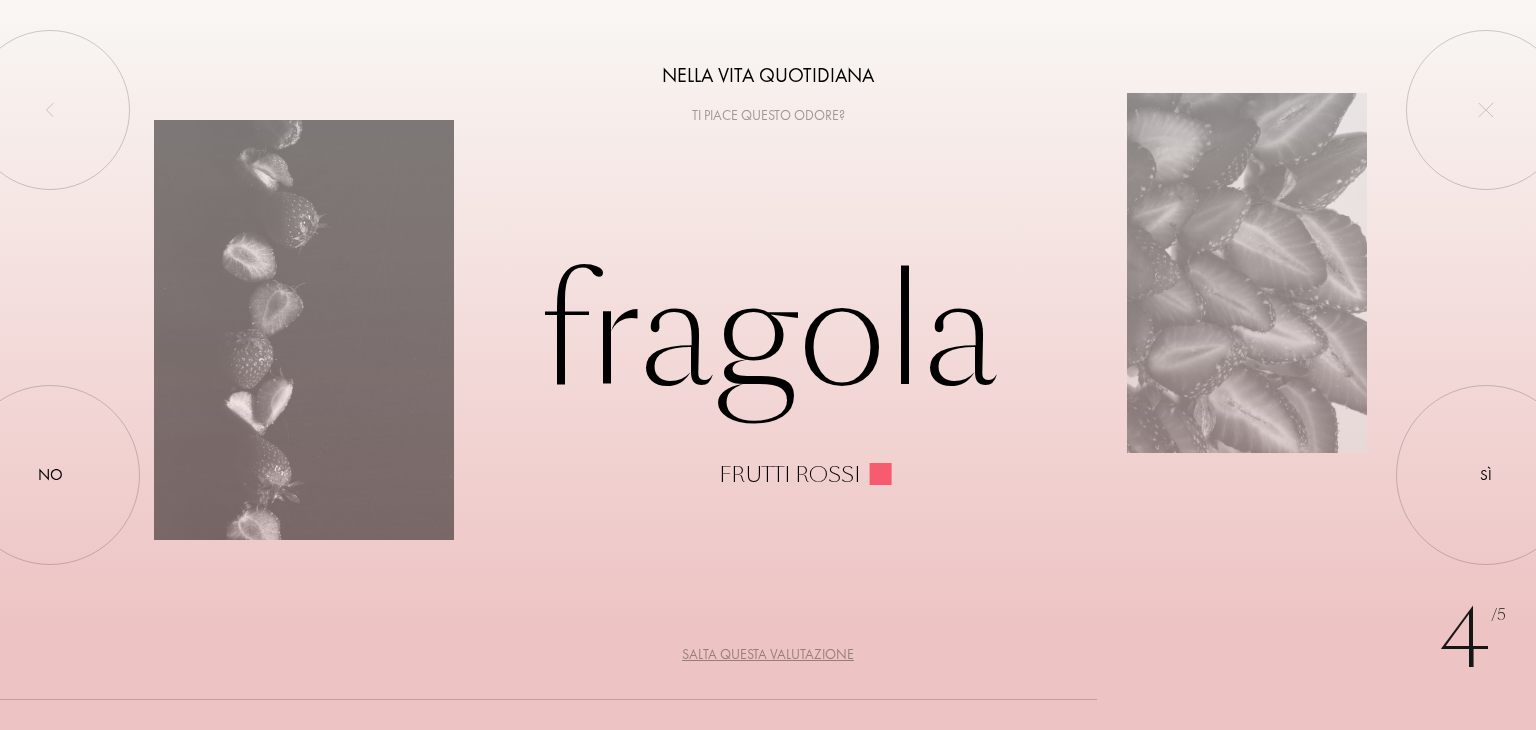 click on "Salta questa valutazione" at bounding box center [768, 654] 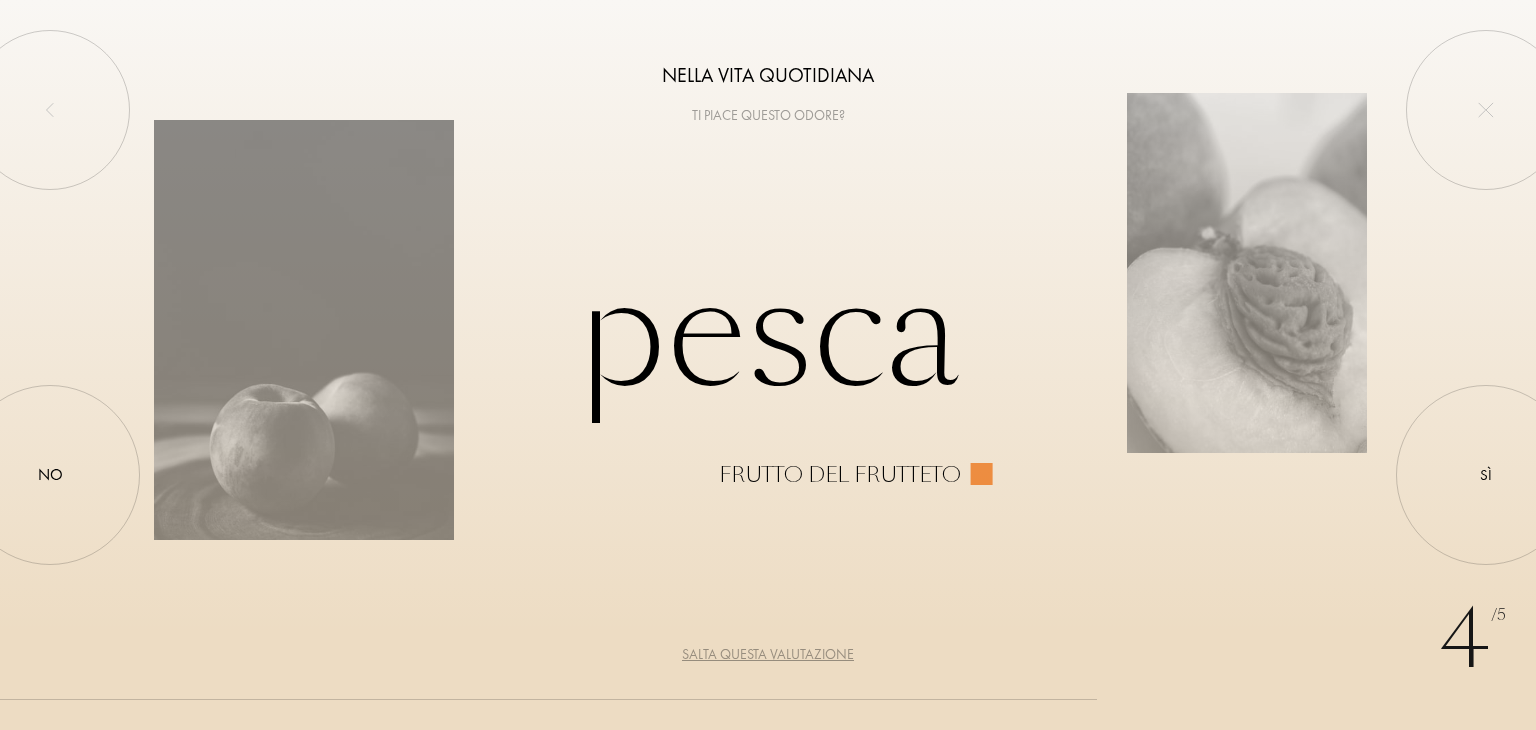 click on "Salta questa valutazione" at bounding box center [768, 654] 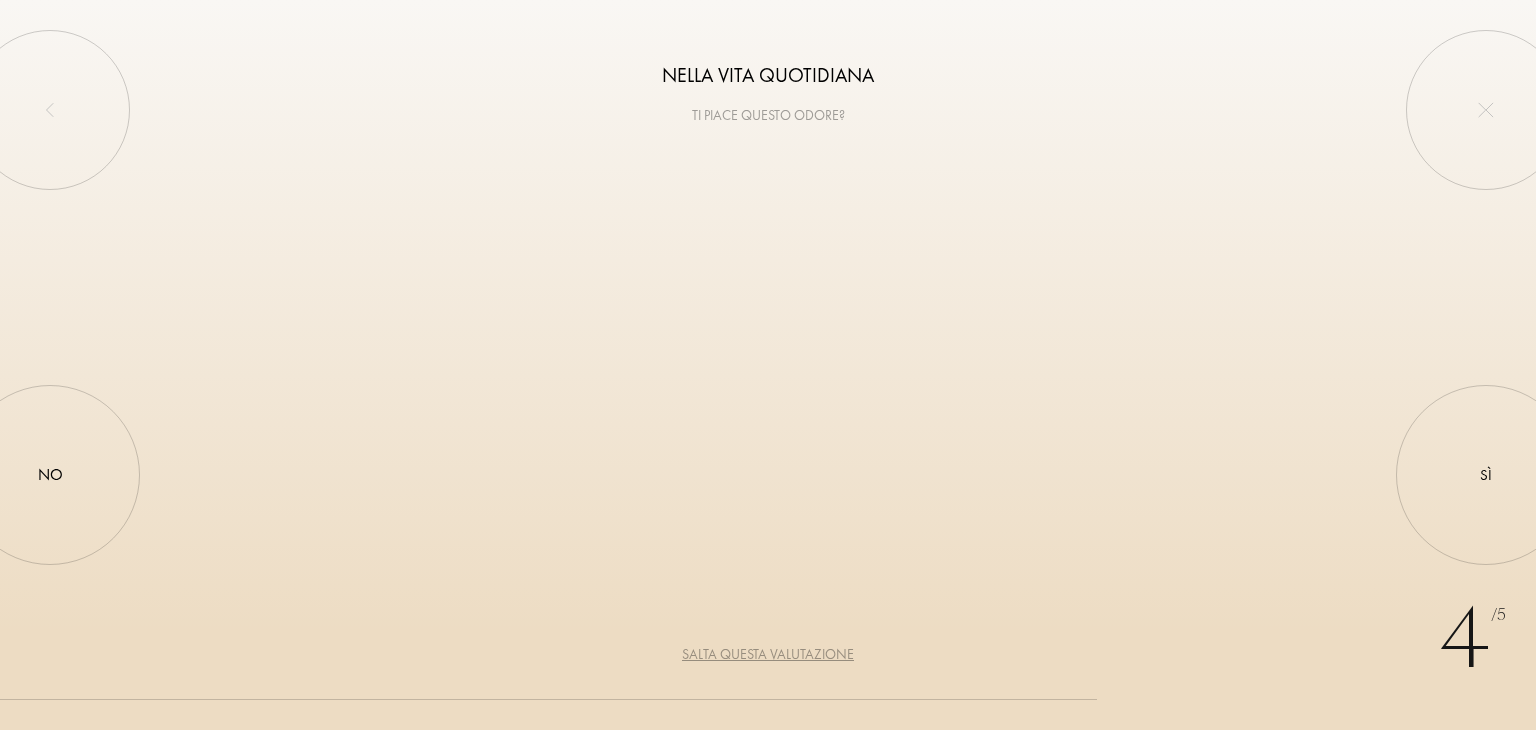 click on "Salta questa valutazione" at bounding box center (768, 654) 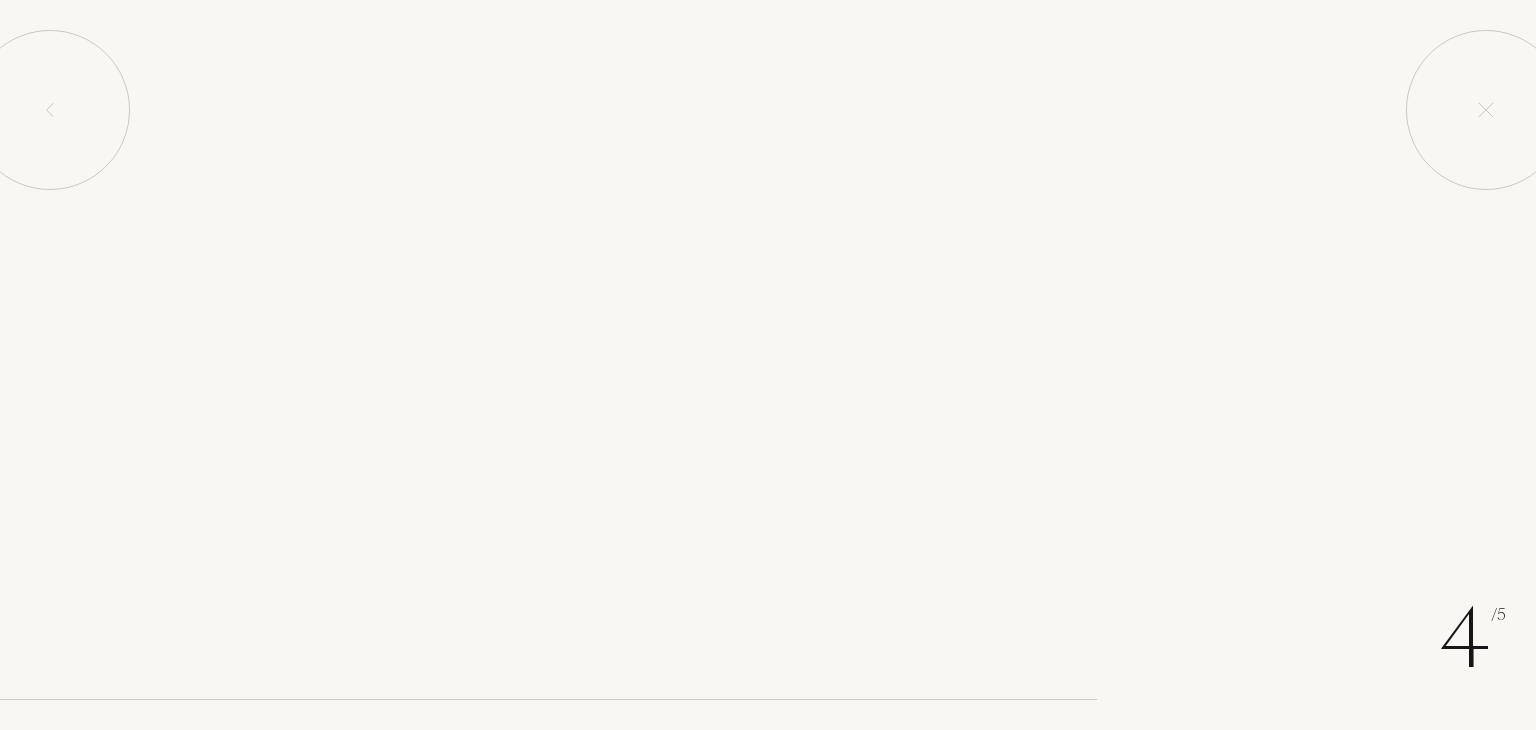 click on "Salta questa valutazione" at bounding box center (768, 654) 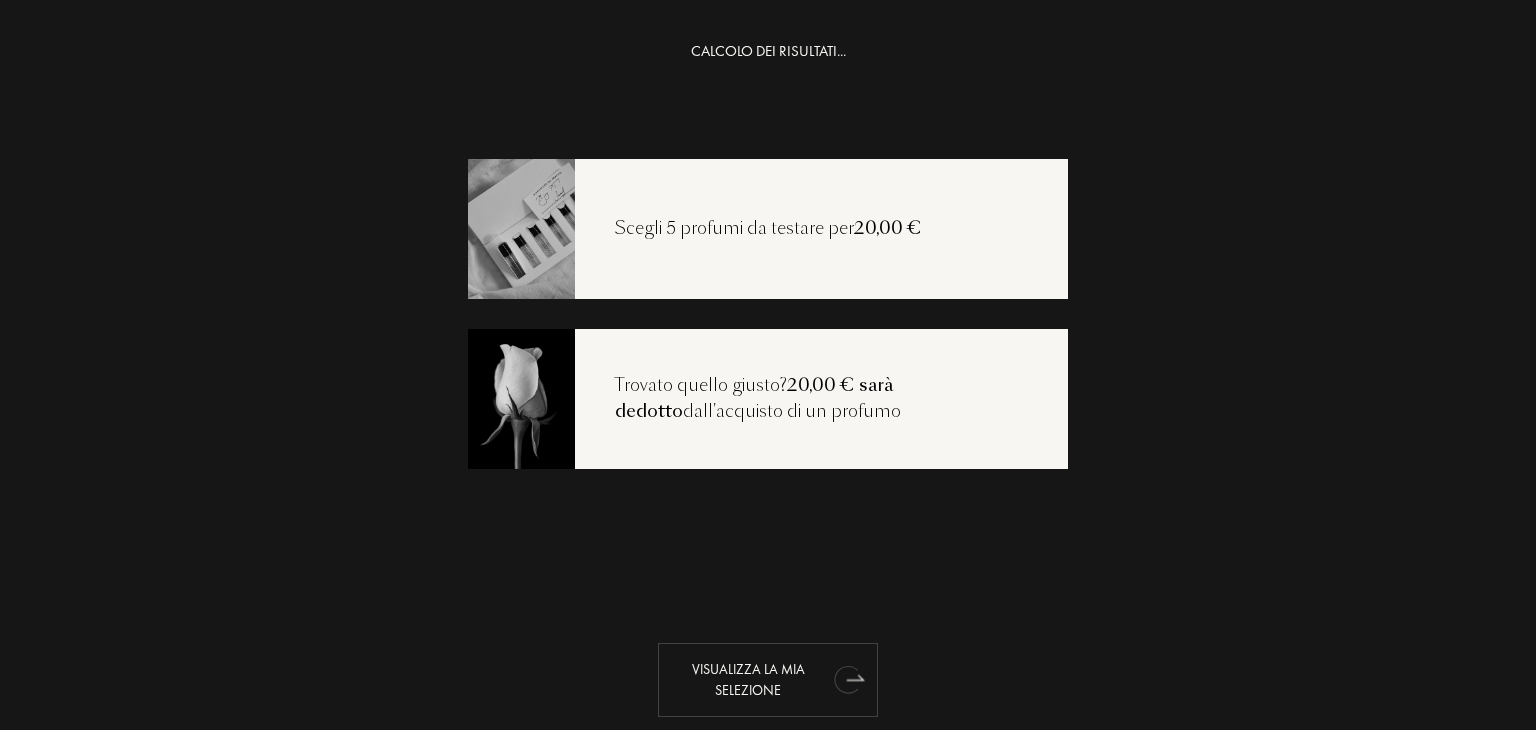click on "Visualizza la mia selezione" at bounding box center [768, 680] 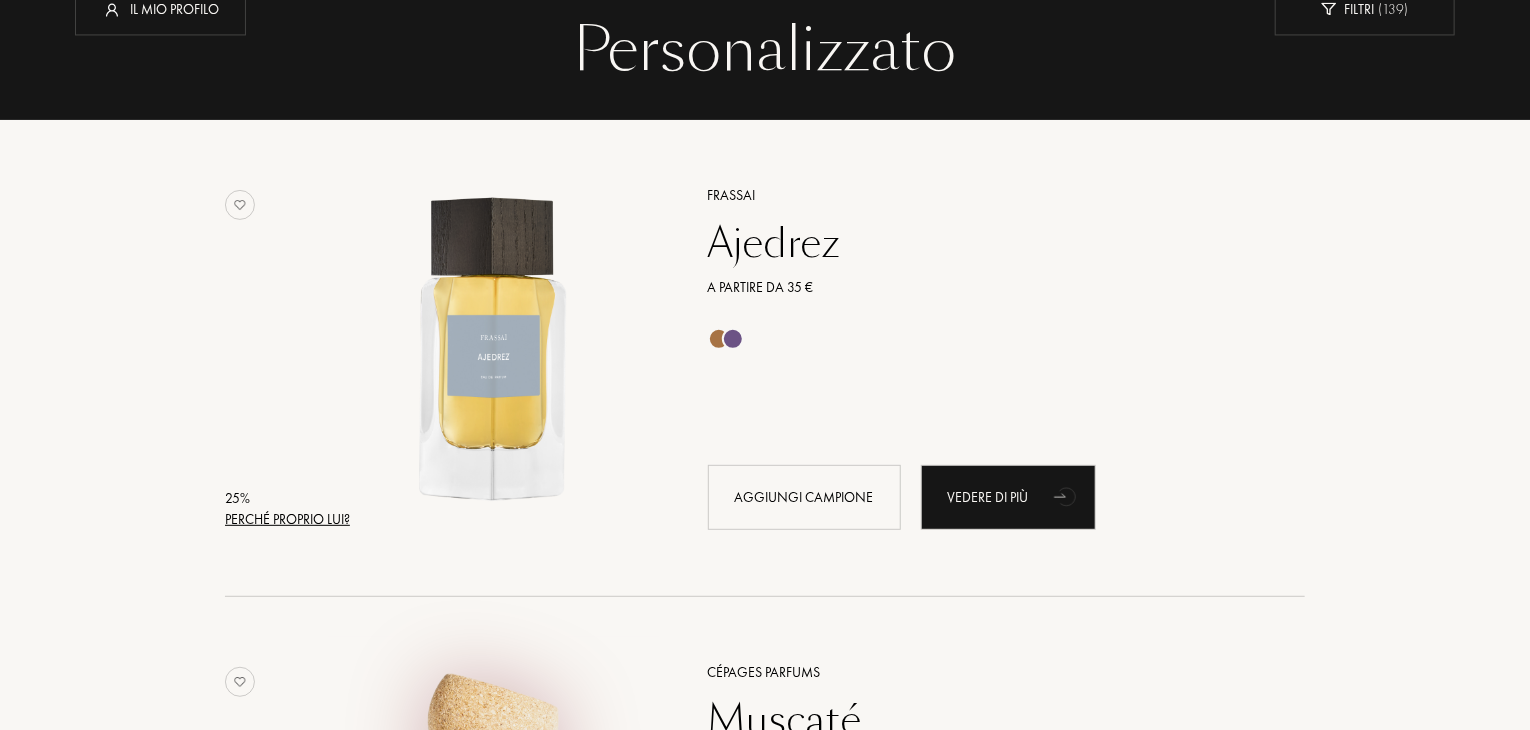 scroll, scrollTop: 0, scrollLeft: 0, axis: both 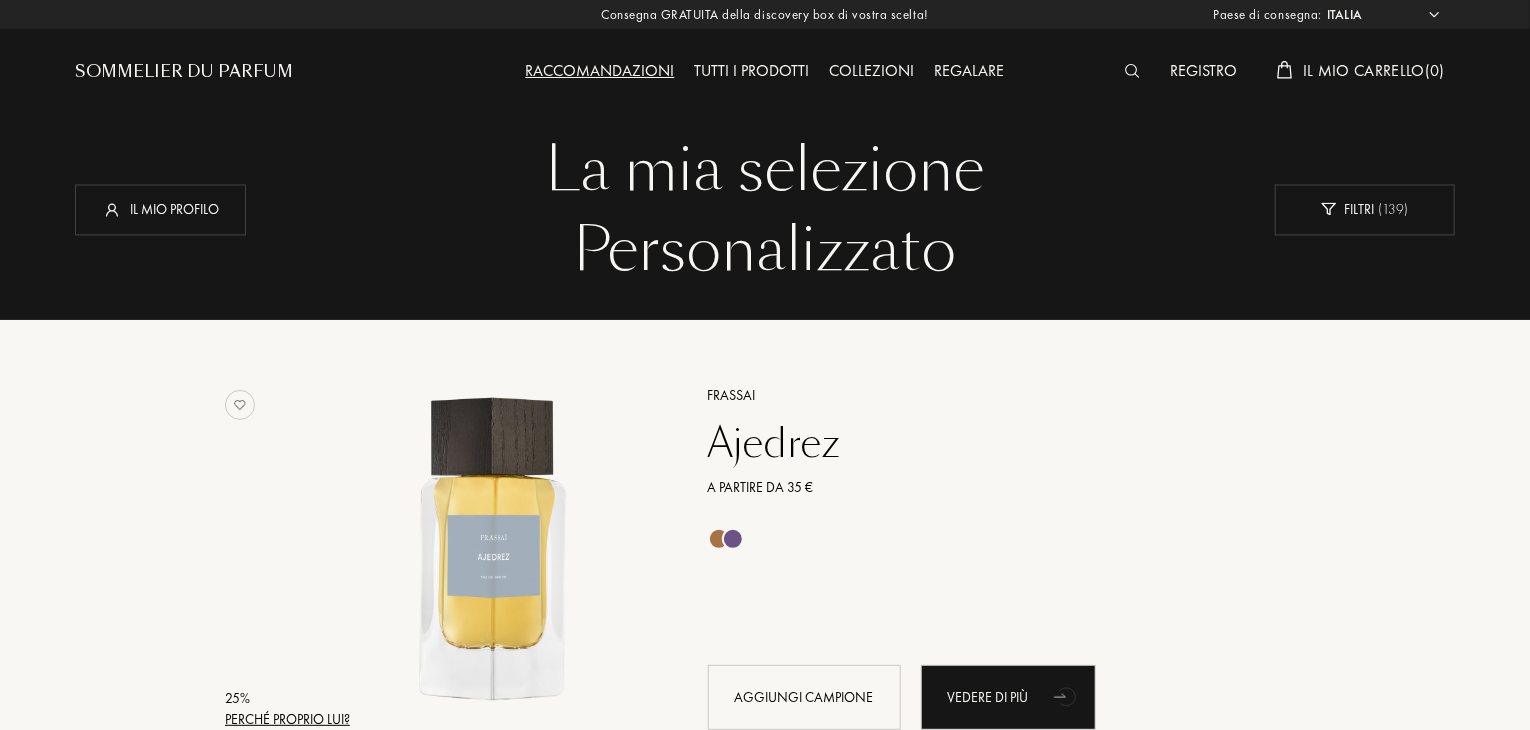 click on "Tutti i prodotti" at bounding box center [752, 72] 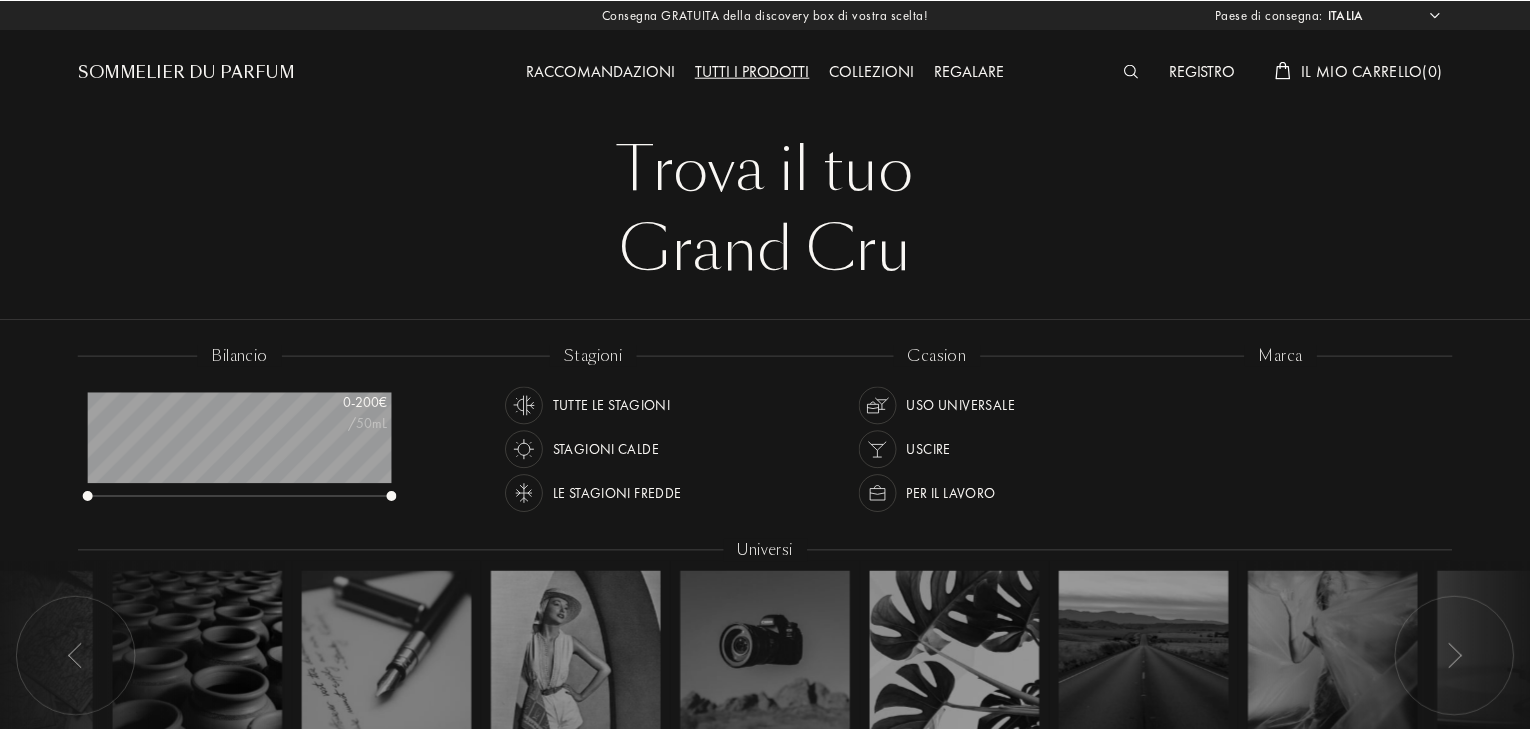 scroll, scrollTop: 0, scrollLeft: 0, axis: both 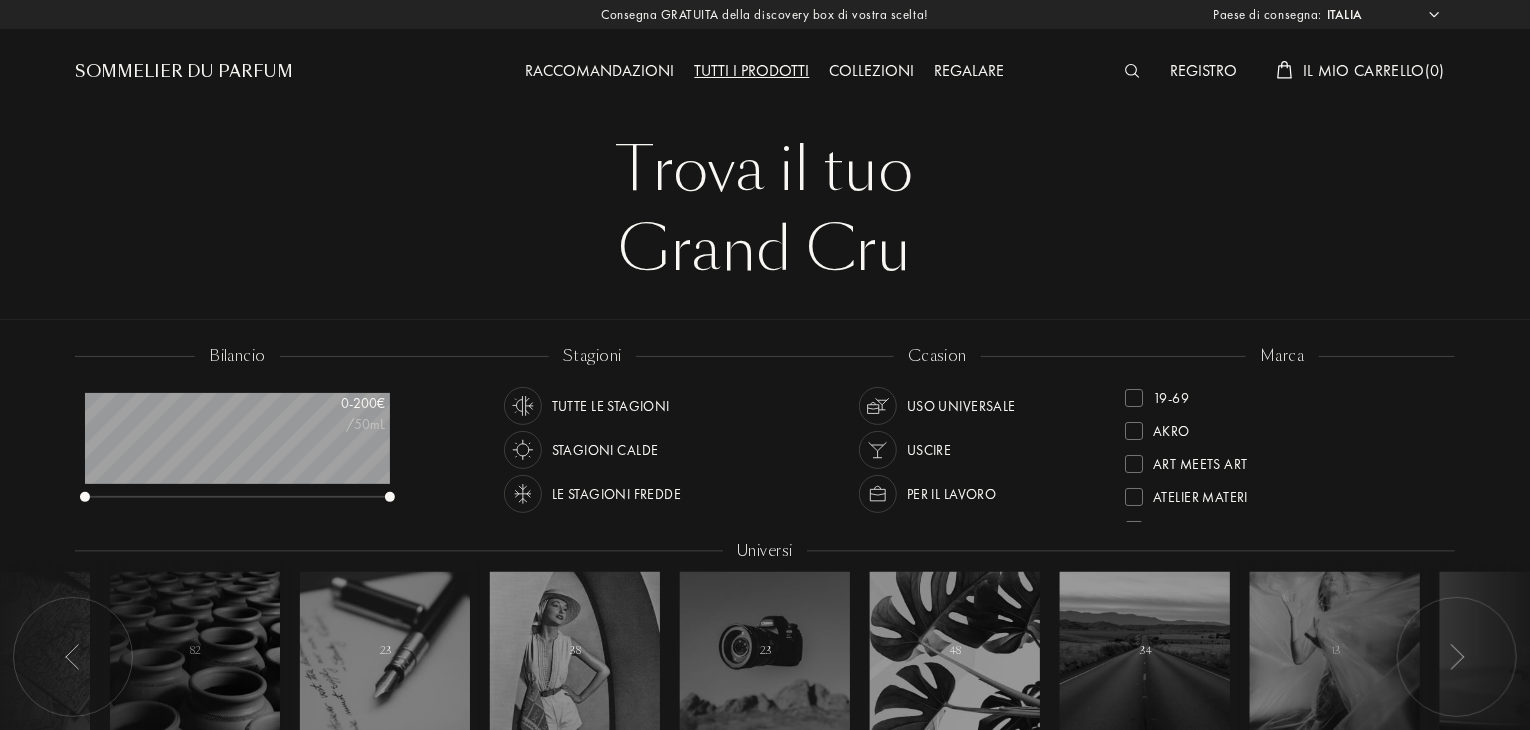 drag, startPoint x: 175, startPoint y: 60, endPoint x: 399, endPoint y: 60, distance: 224 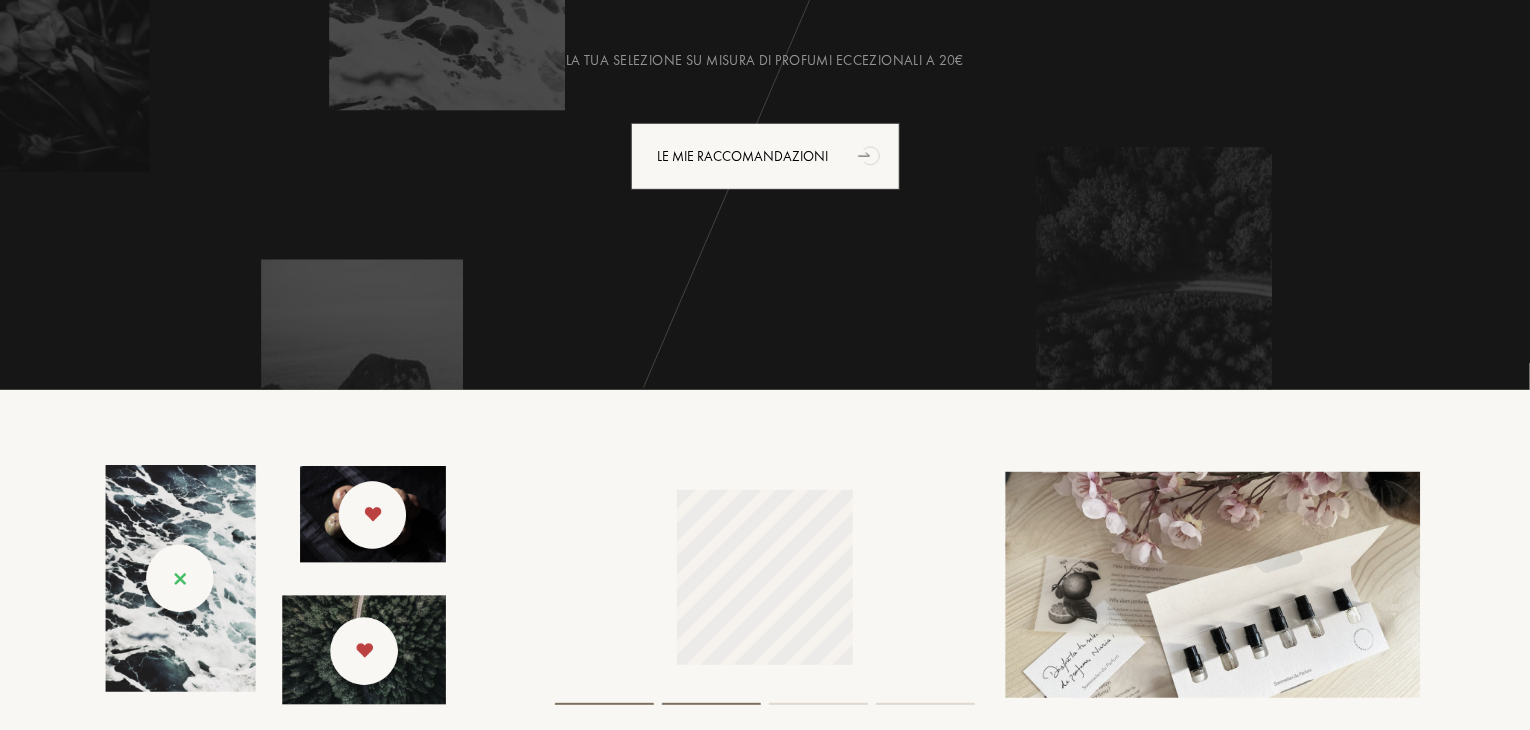 scroll, scrollTop: 0, scrollLeft: 0, axis: both 